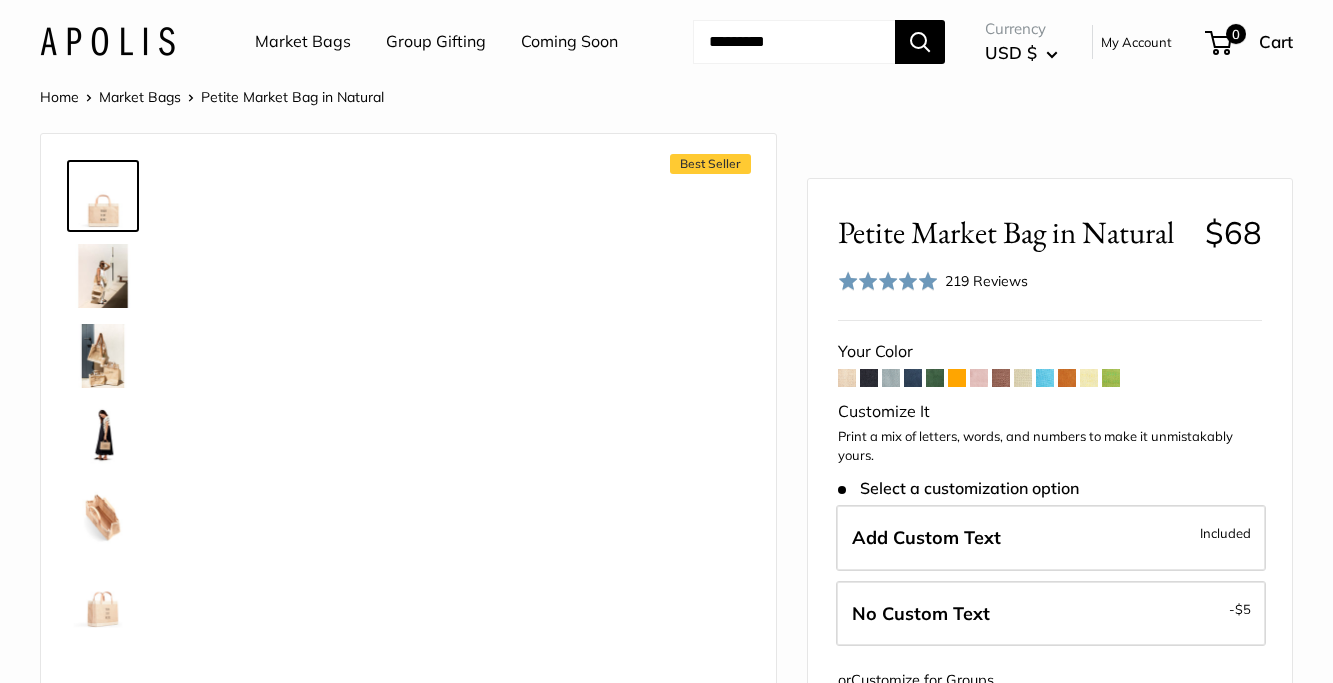 scroll, scrollTop: 0, scrollLeft: 0, axis: both 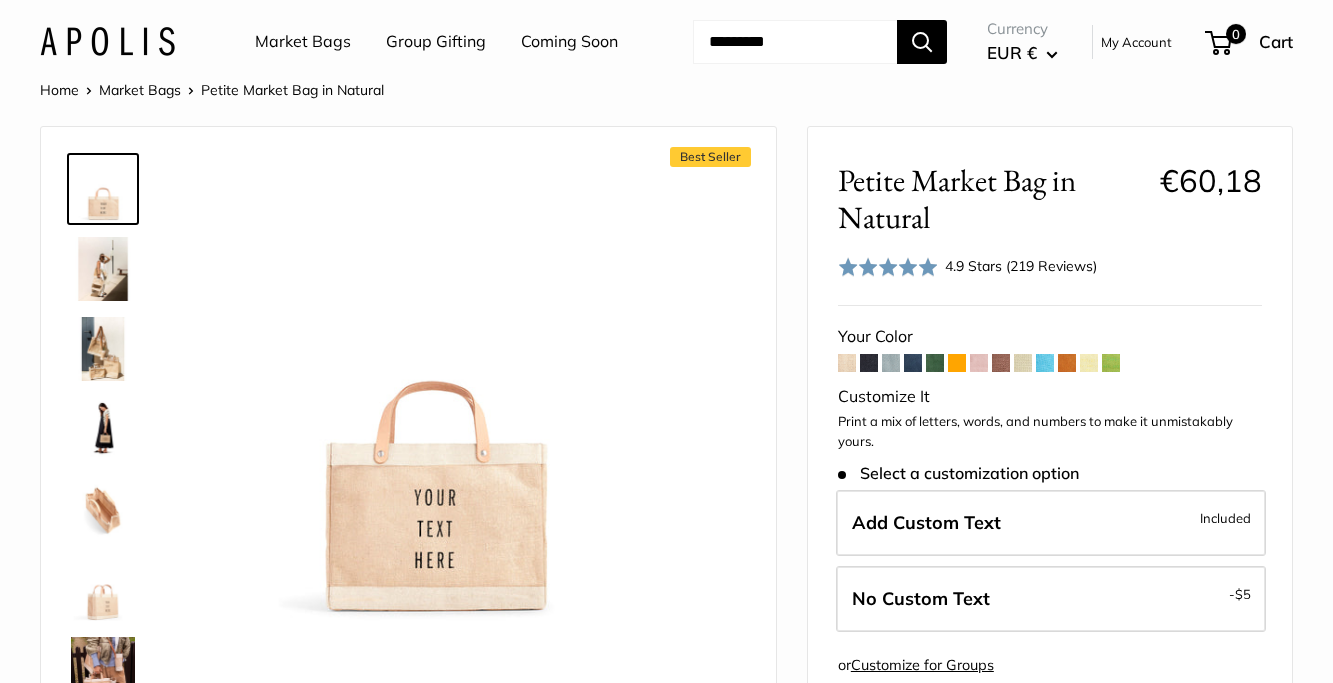 click at bounding box center (103, 269) 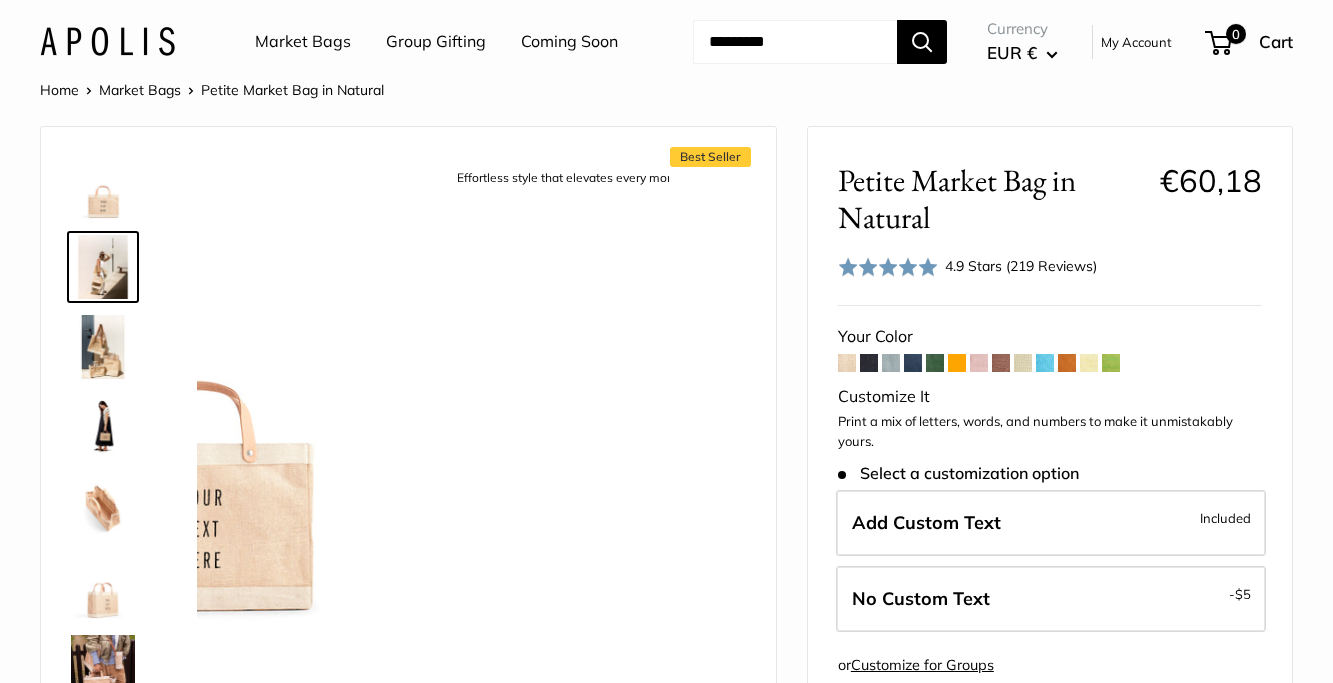 scroll, scrollTop: 0, scrollLeft: 0, axis: both 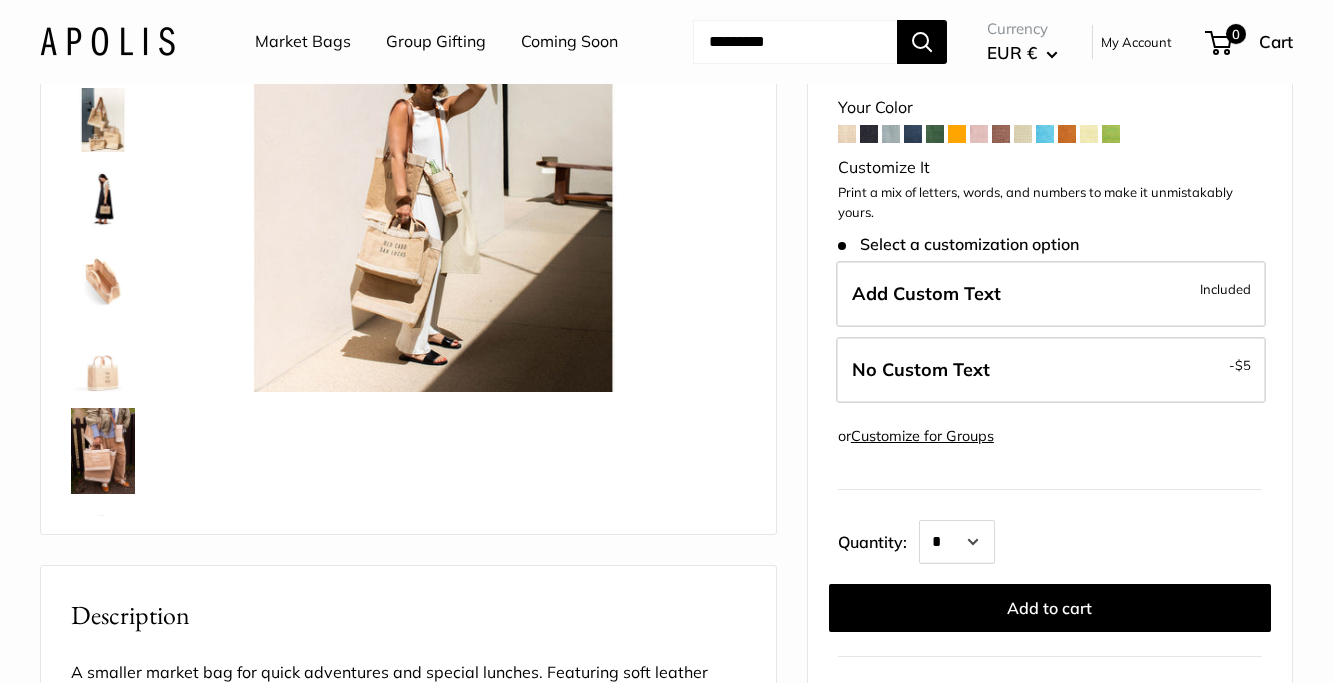 click at bounding box center [103, 451] 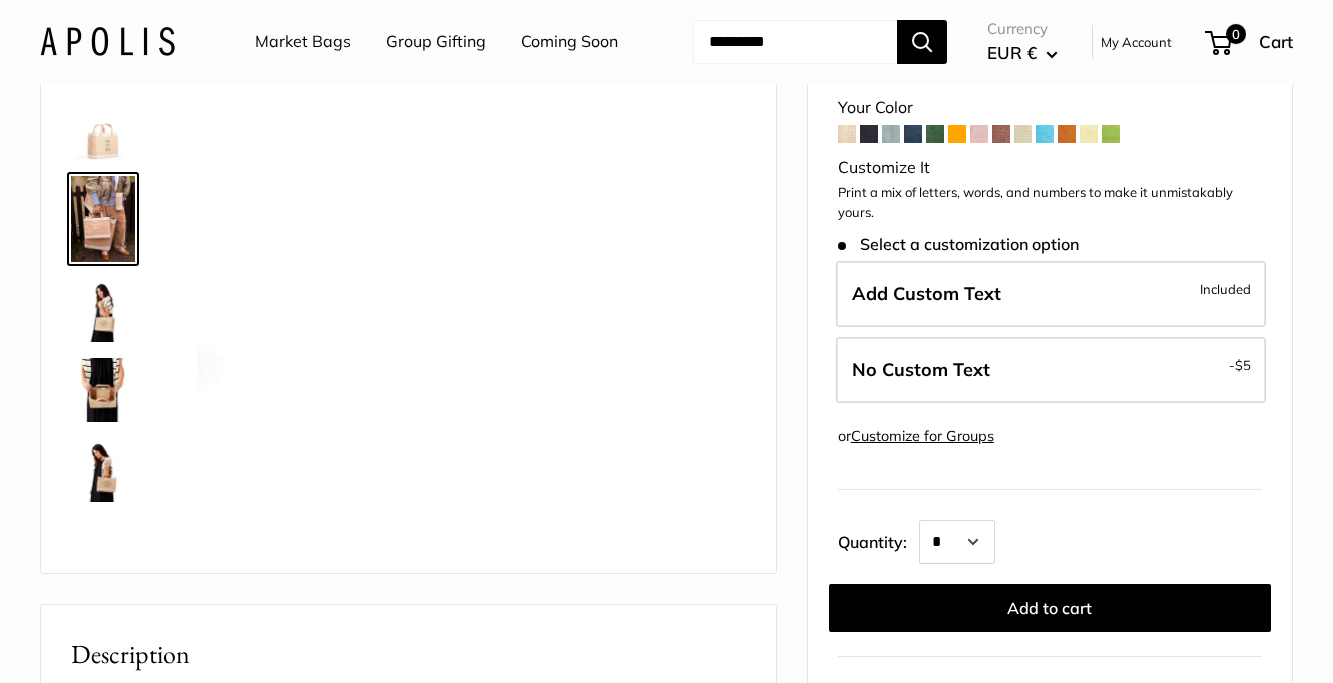 scroll, scrollTop: 233, scrollLeft: 0, axis: vertical 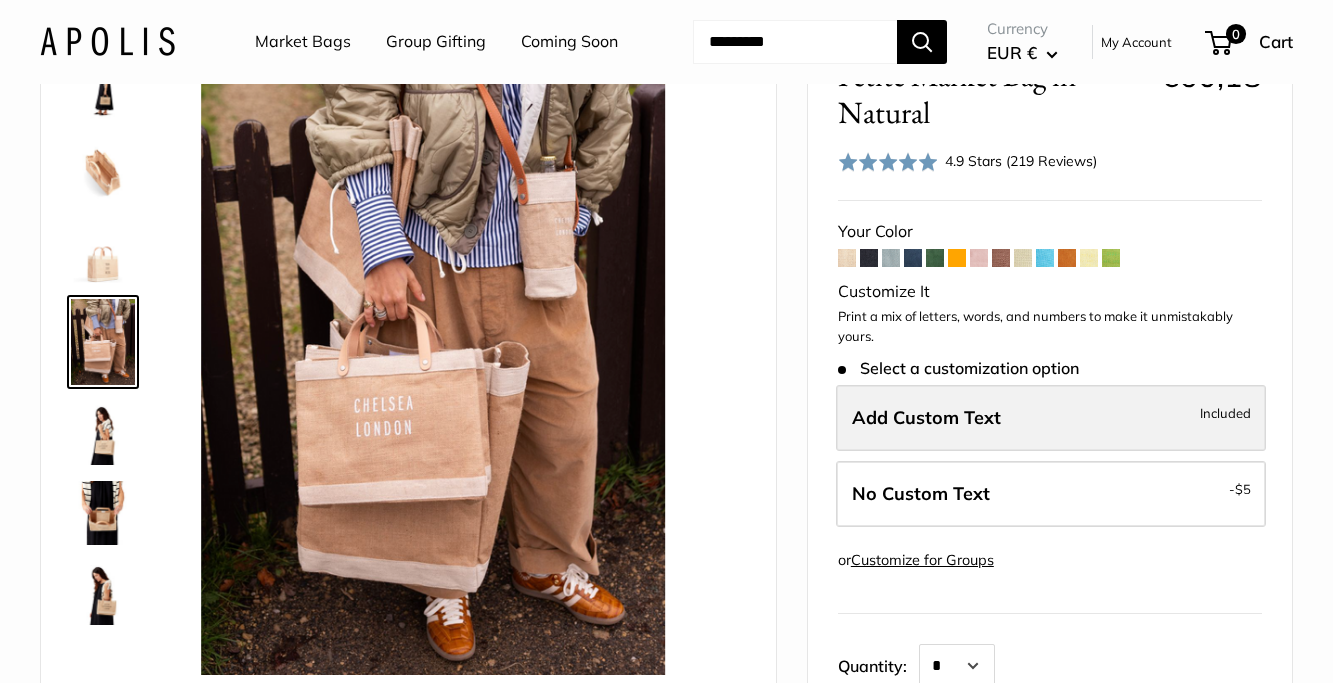 click on "Add Custom Text
Included" at bounding box center (1051, 418) 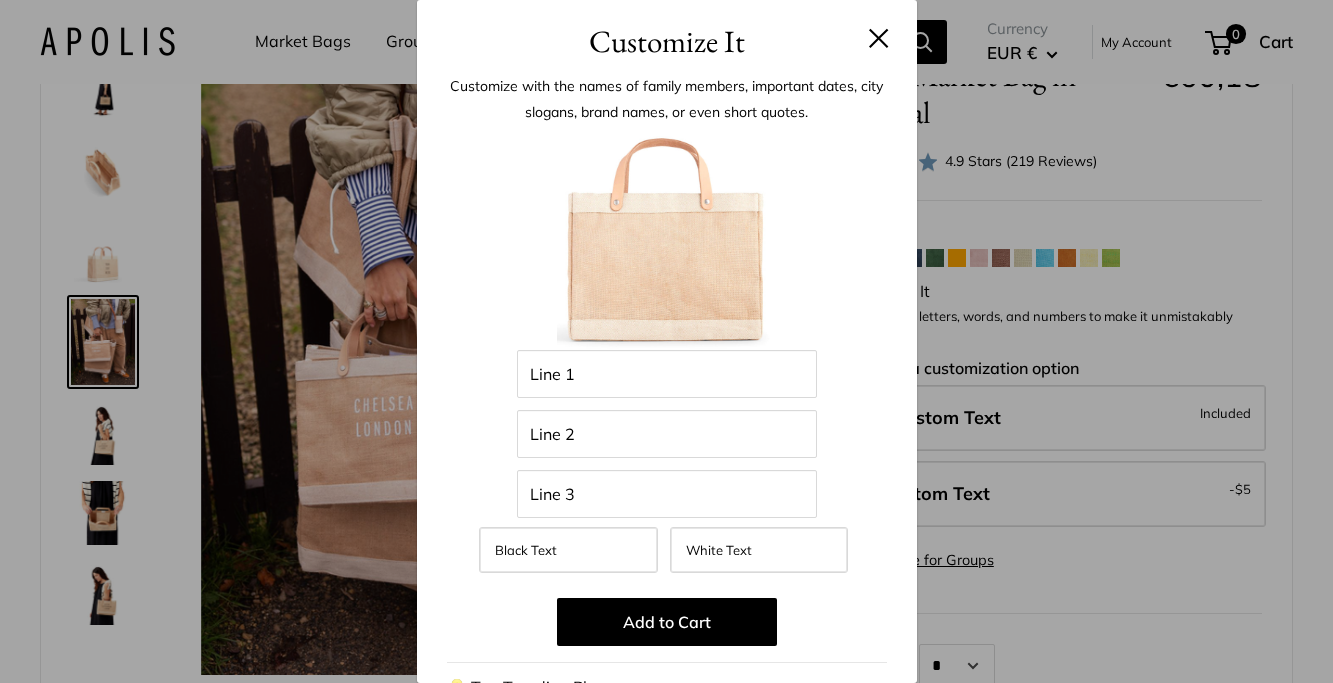 click on "Customize It
Customize with the names of family members, important dates, city slogans, brand names, or even short quotes.
Enter 39 letters
Line 1
Line 2
Line 3
Black Text
White Text
Add to Cart" at bounding box center [666, 341] 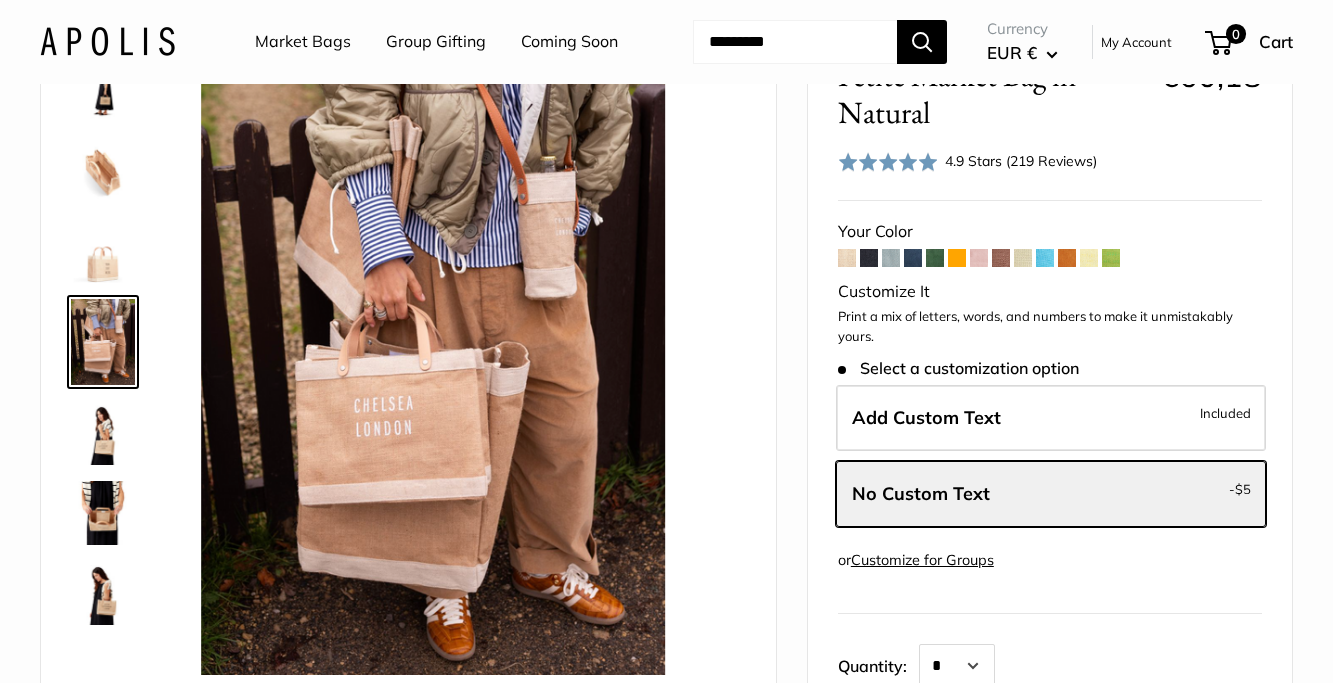 click on "Market Bags" at bounding box center [303, 42] 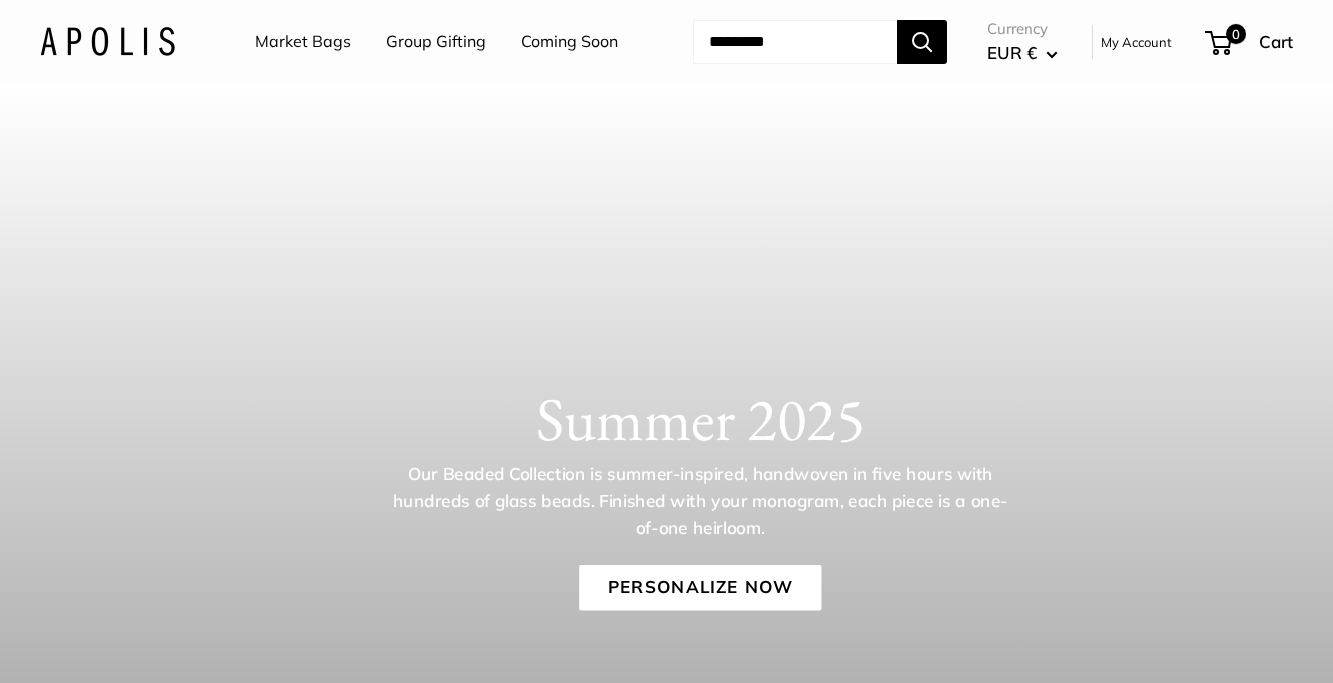 scroll, scrollTop: 0, scrollLeft: 0, axis: both 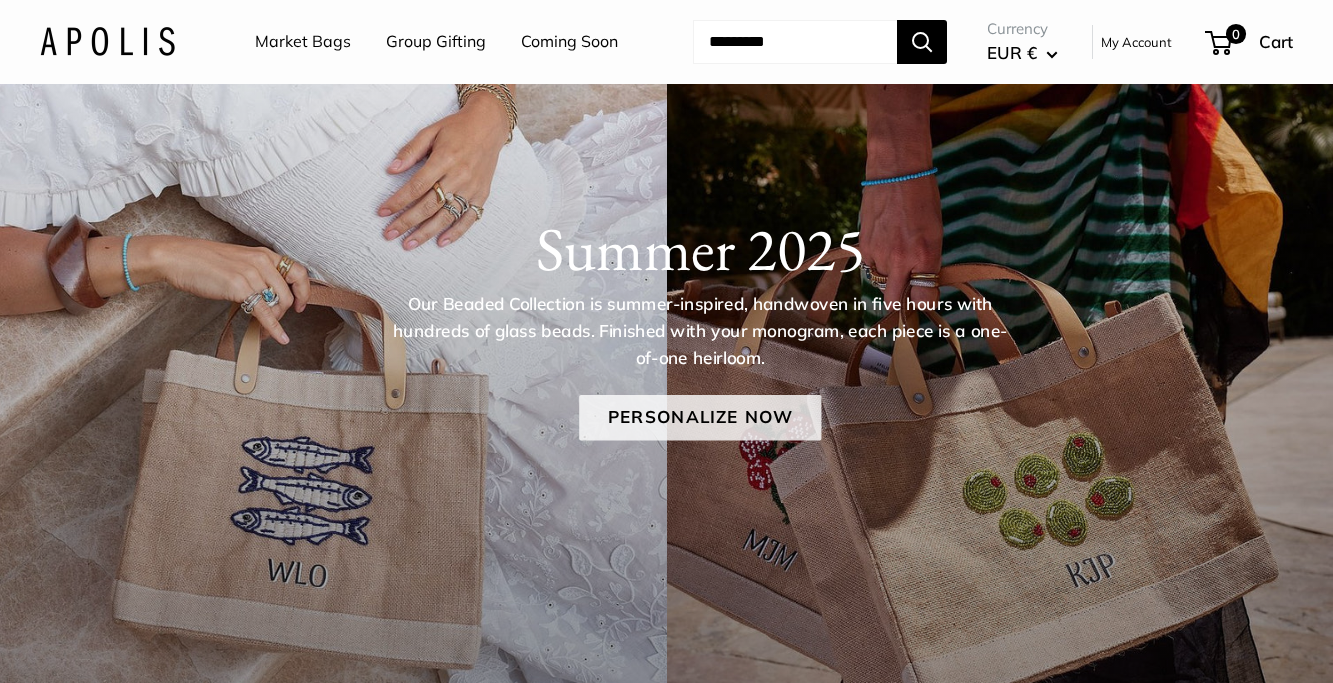 click on "Personalize Now" at bounding box center [700, 418] 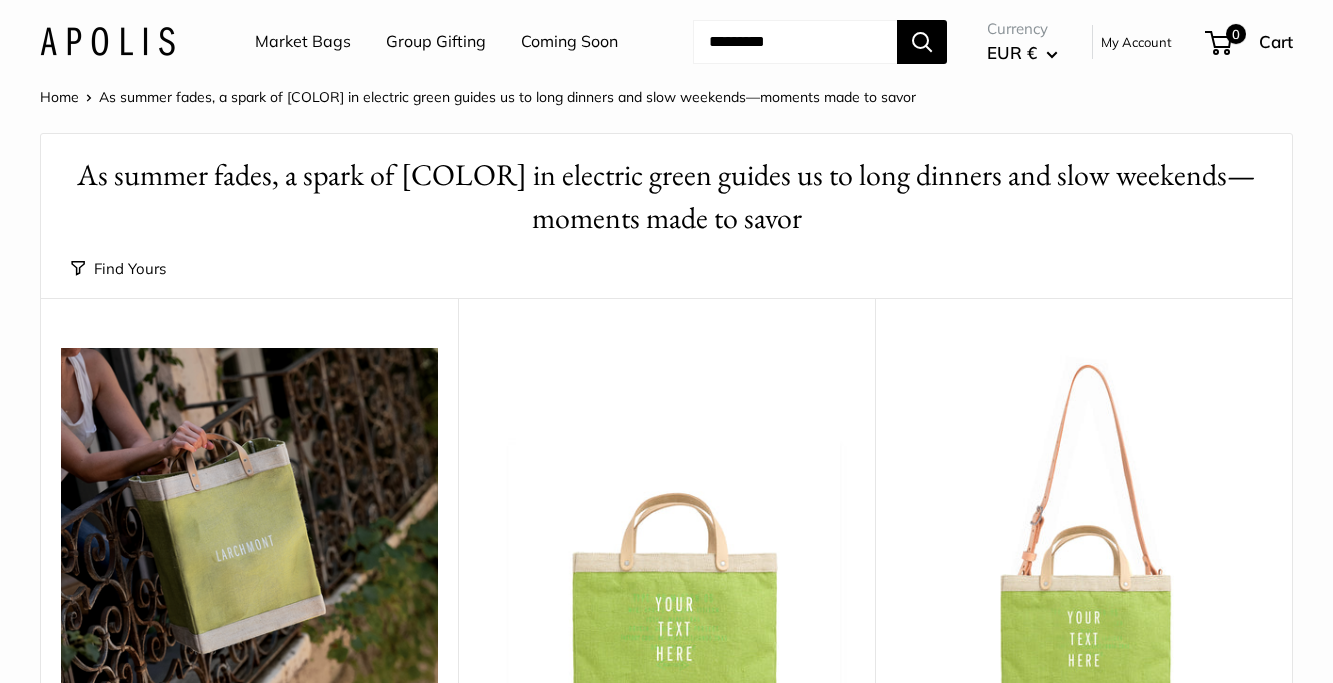 scroll, scrollTop: 0, scrollLeft: 0, axis: both 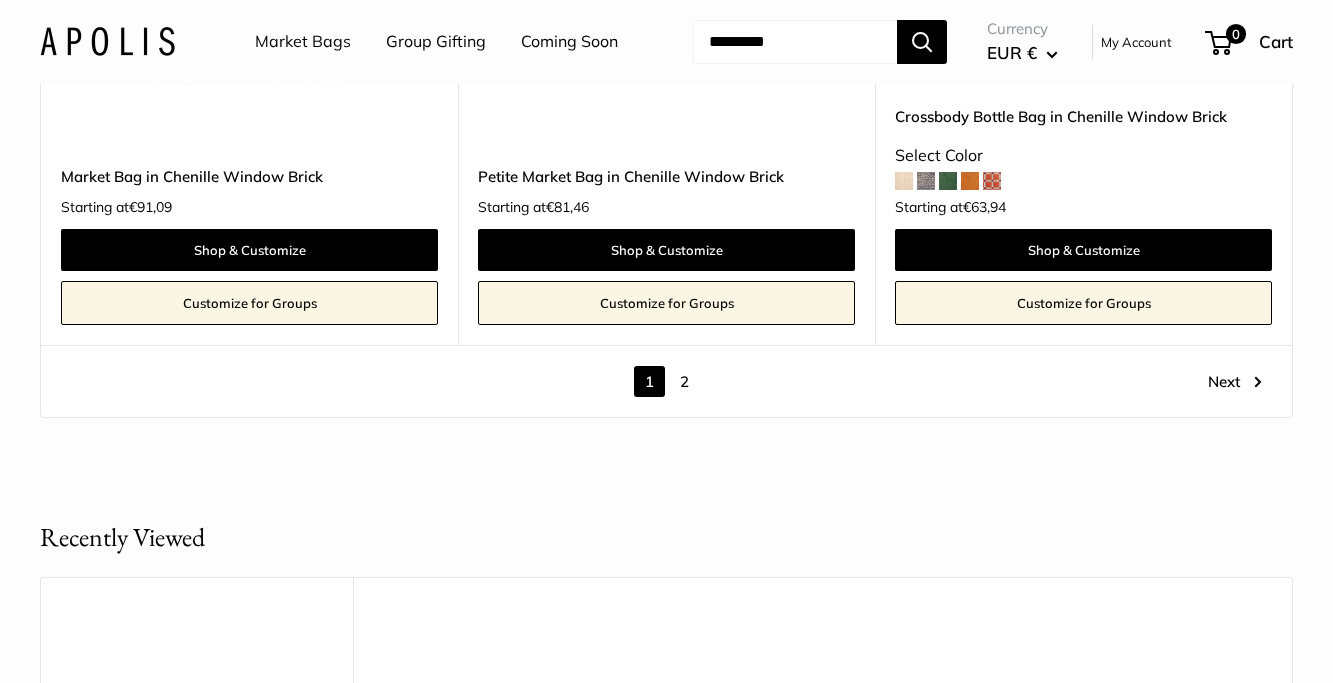 click on "2" at bounding box center (684, 381) 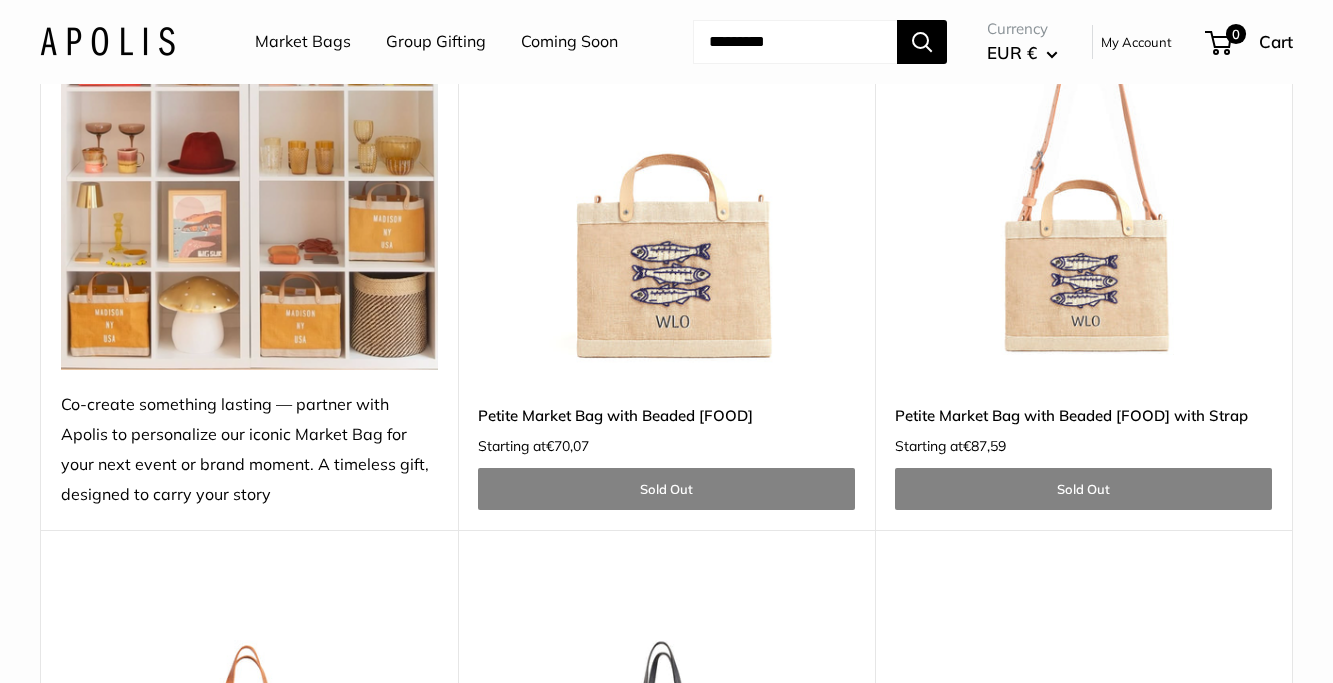scroll, scrollTop: 4693, scrollLeft: 0, axis: vertical 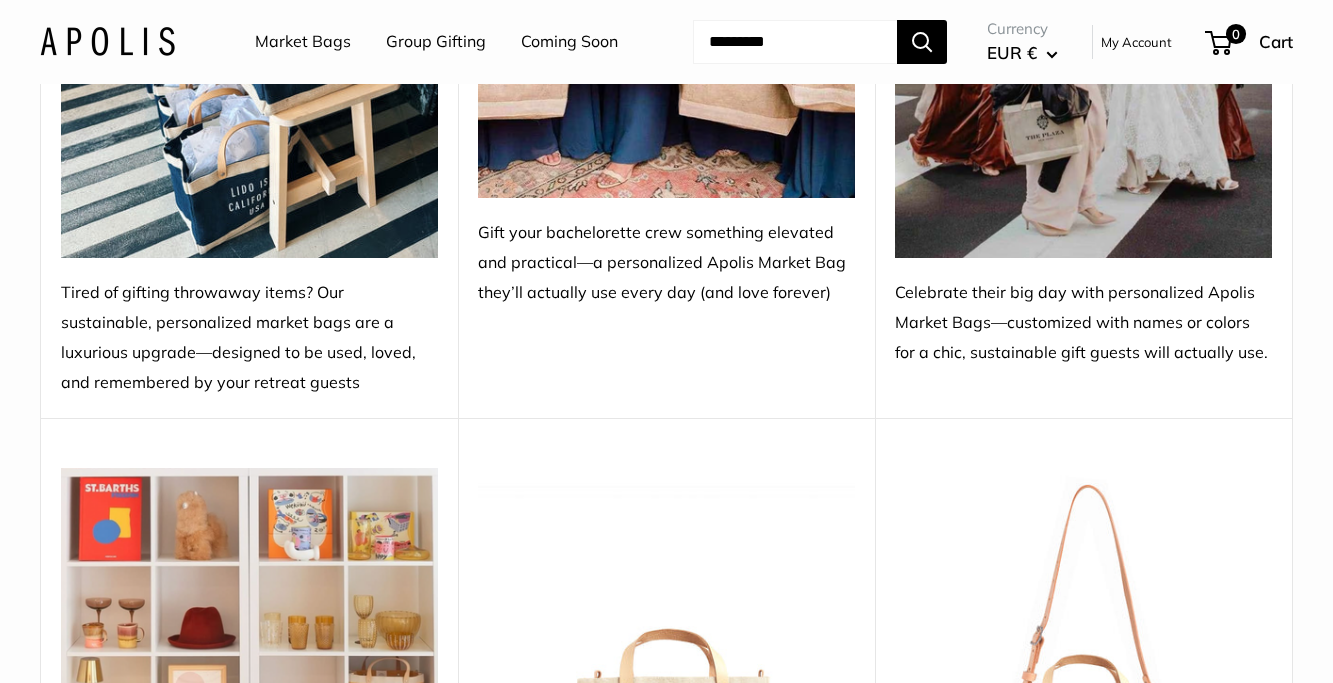 click on "Market Bags" at bounding box center (303, 42) 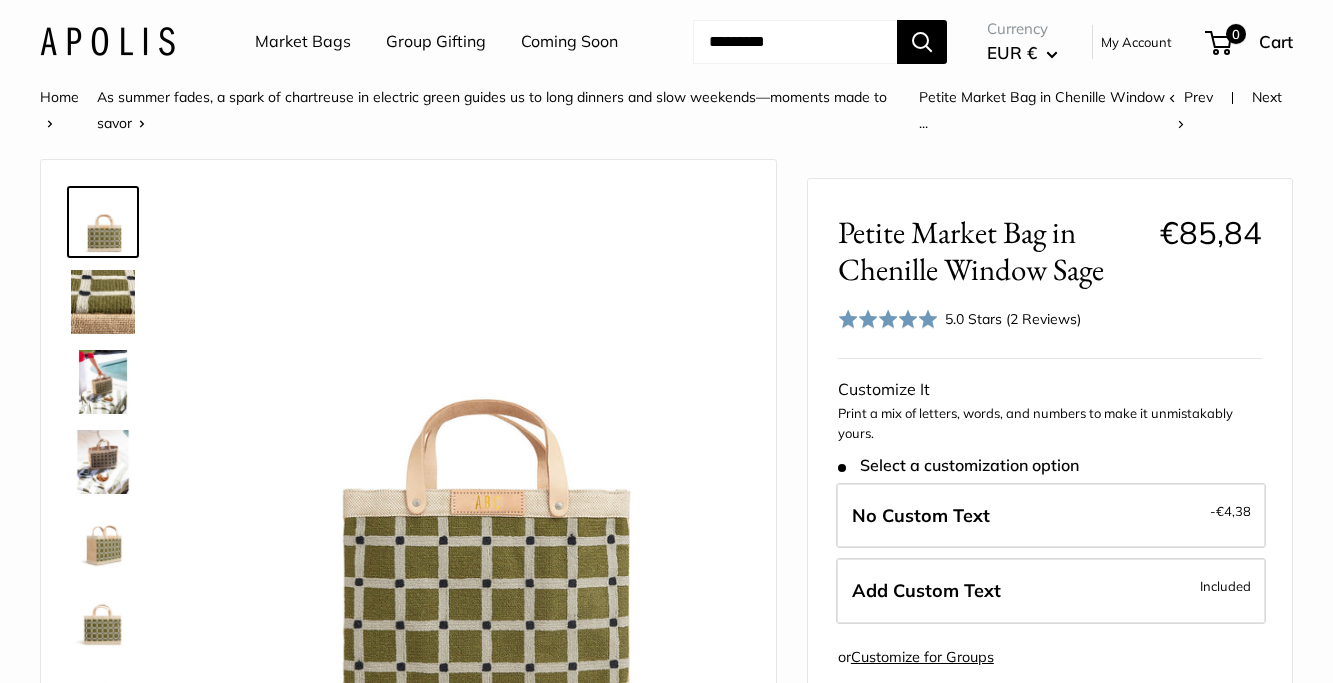 scroll, scrollTop: 0, scrollLeft: 0, axis: both 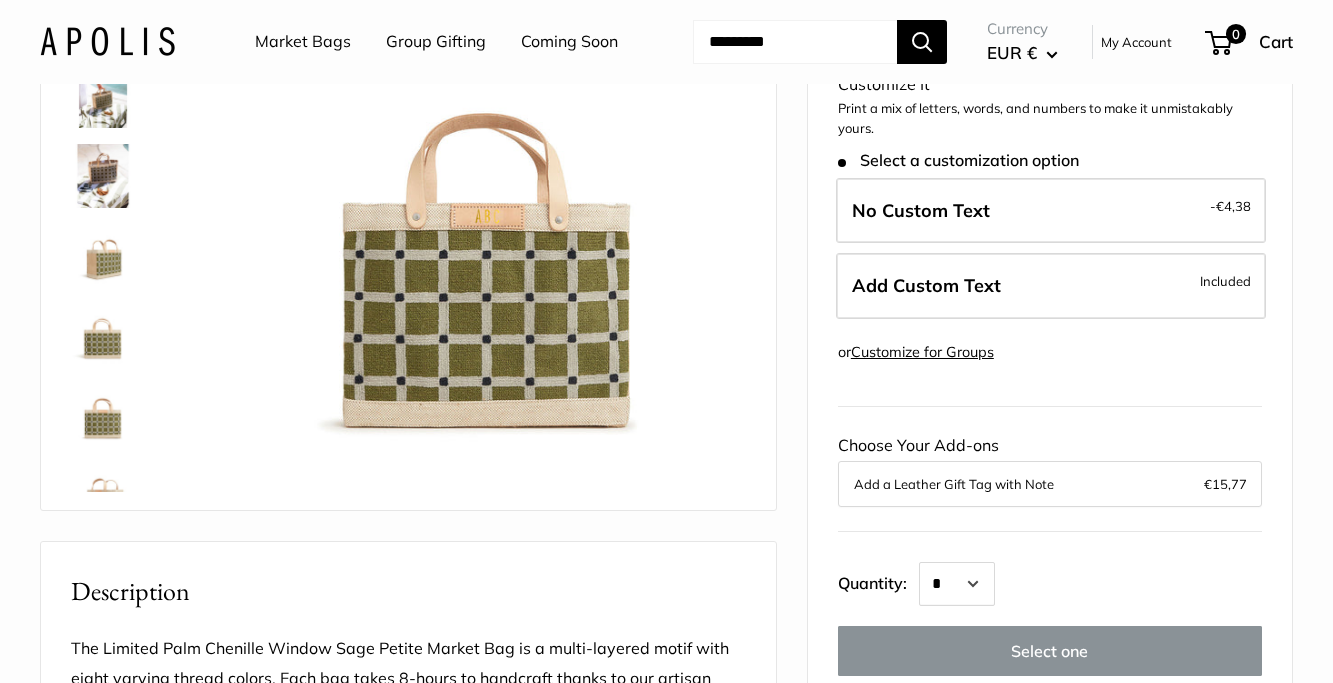click at bounding box center (103, 176) 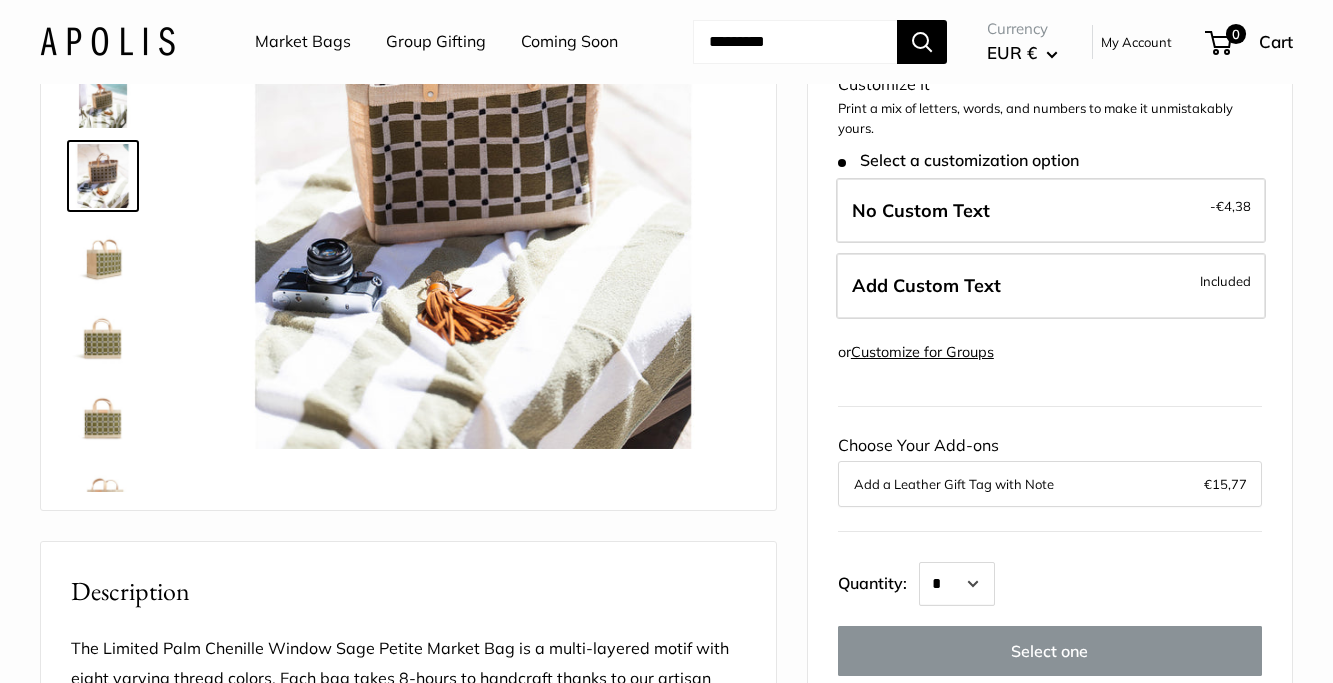 click at bounding box center (103, 256) 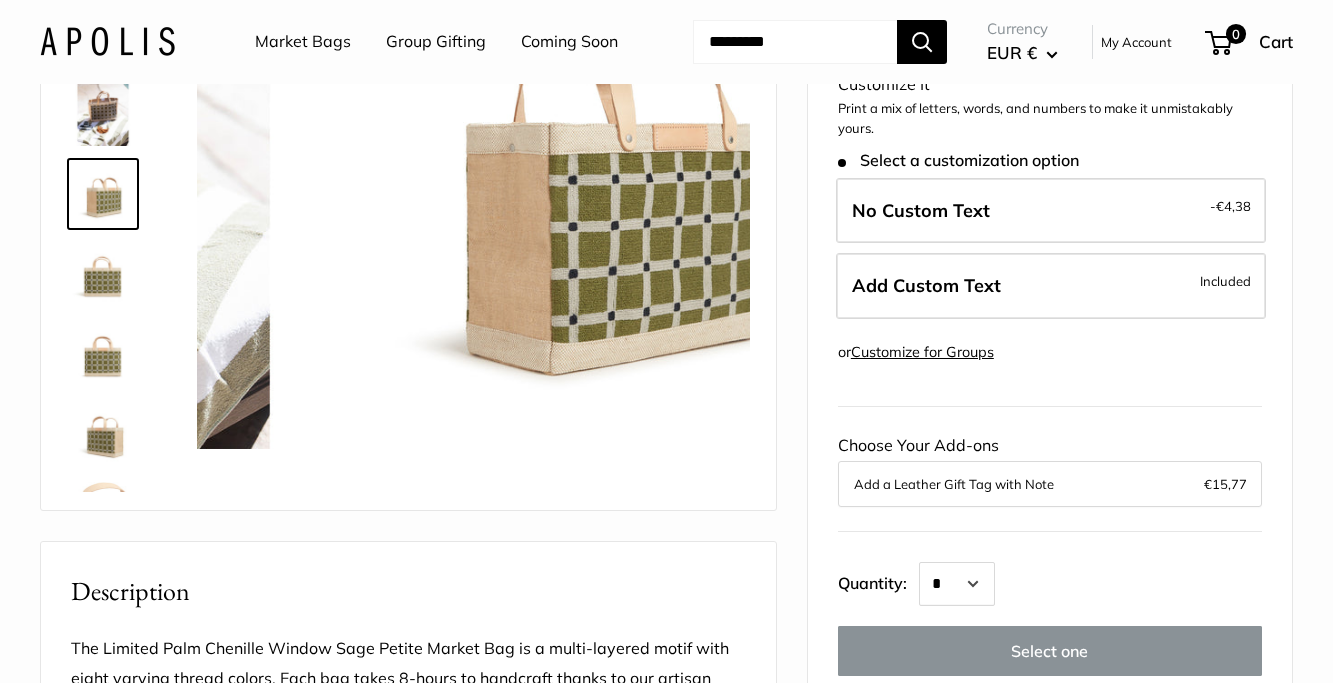 scroll, scrollTop: 0, scrollLeft: 0, axis: both 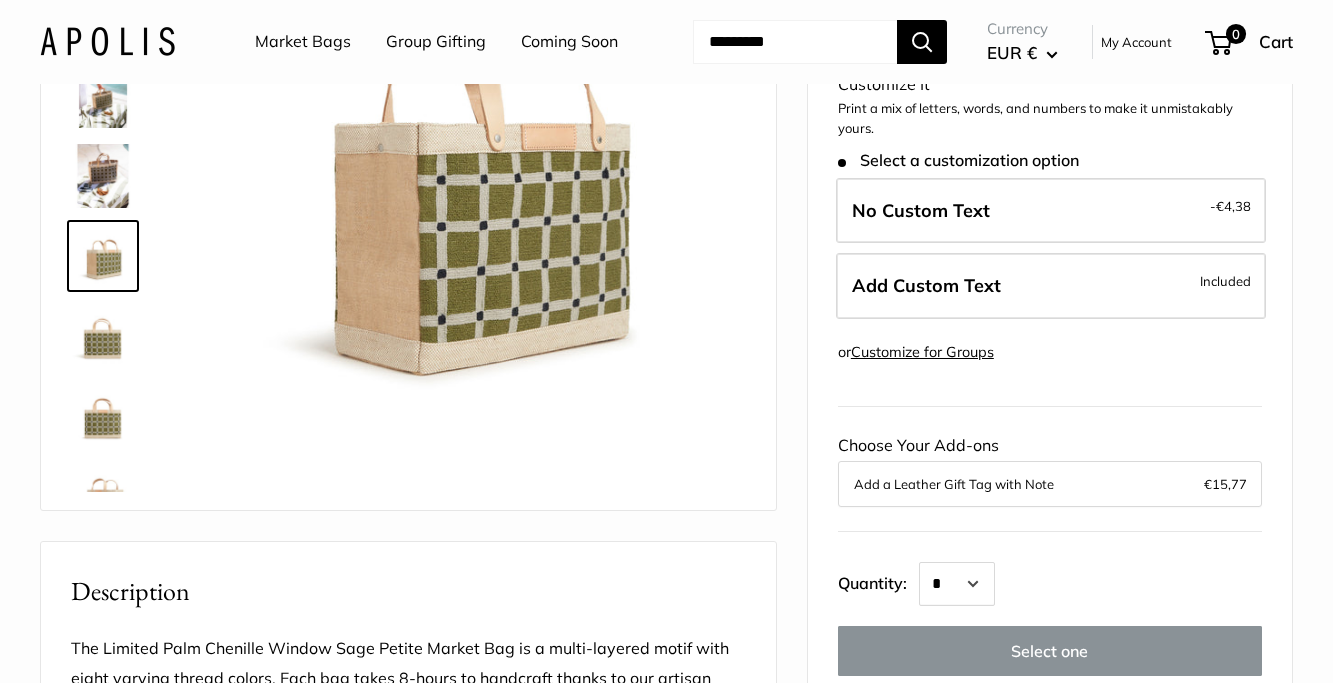 click at bounding box center [103, 336] 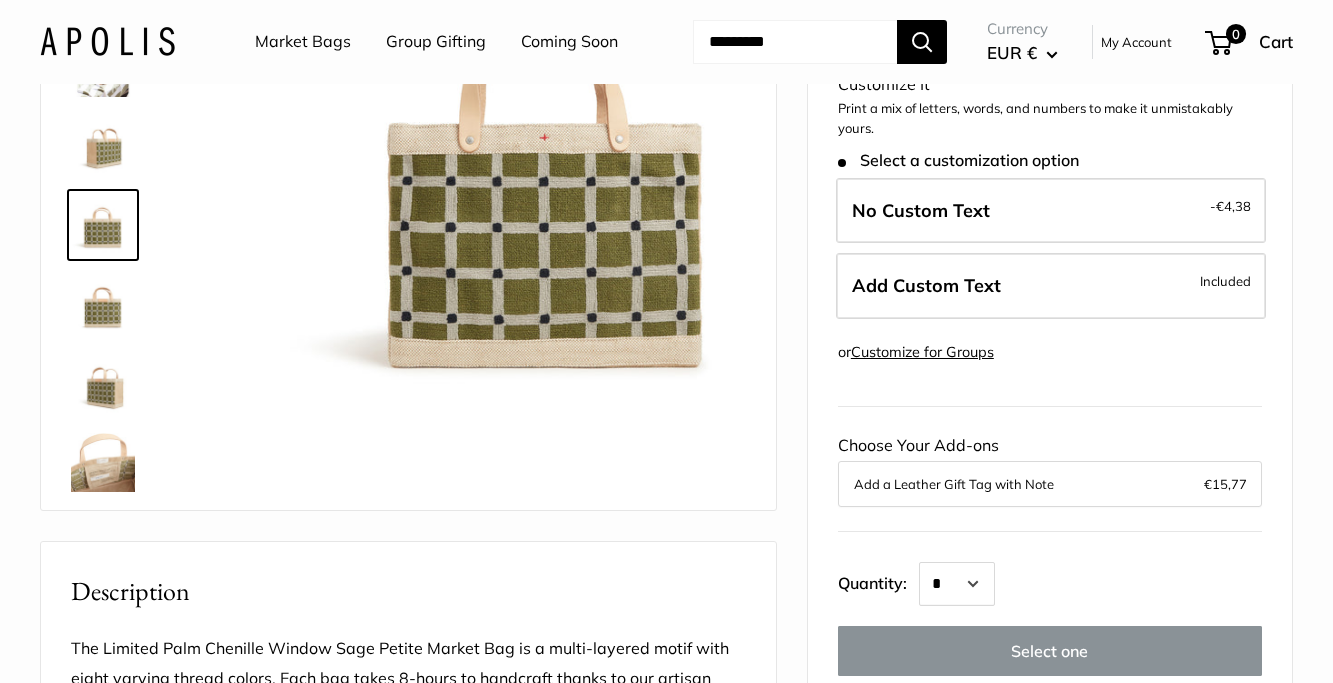 scroll, scrollTop: 128, scrollLeft: 0, axis: vertical 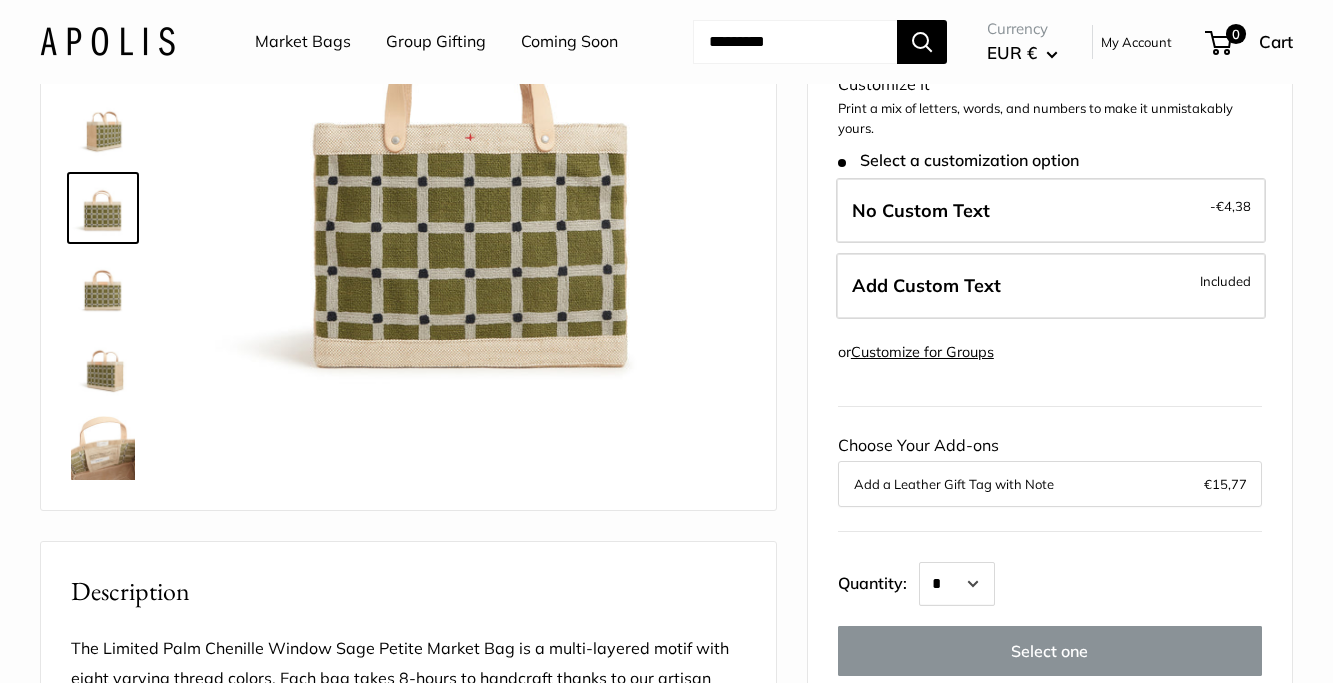 click at bounding box center [103, 368] 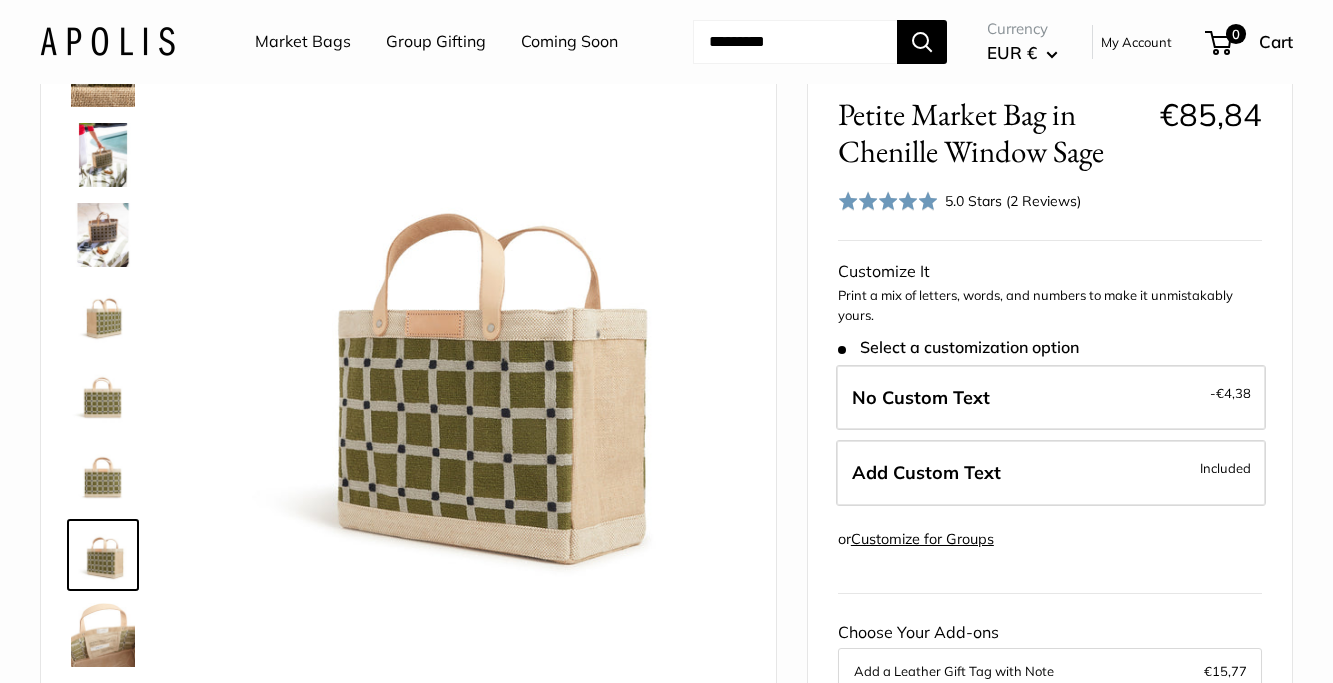scroll, scrollTop: 100, scrollLeft: 0, axis: vertical 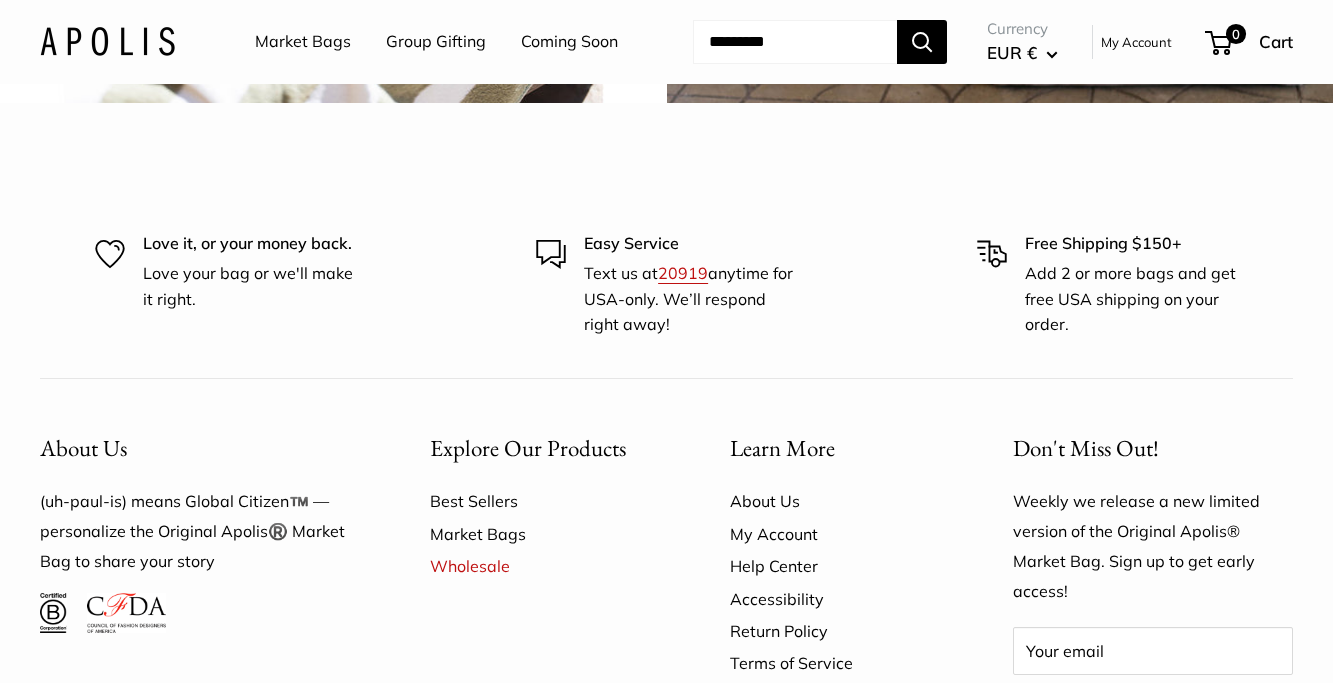 drag, startPoint x: 788, startPoint y: 497, endPoint x: 1040, endPoint y: 52, distance: 511.39905 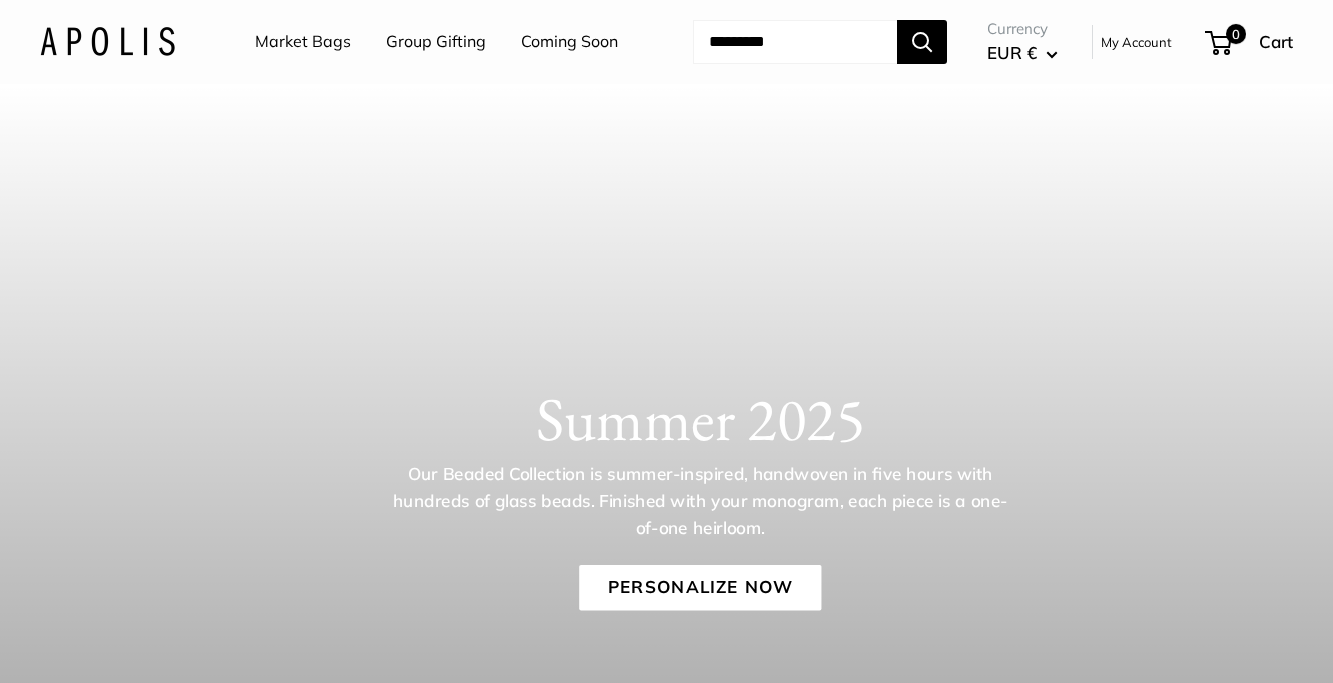 scroll, scrollTop: 0, scrollLeft: 0, axis: both 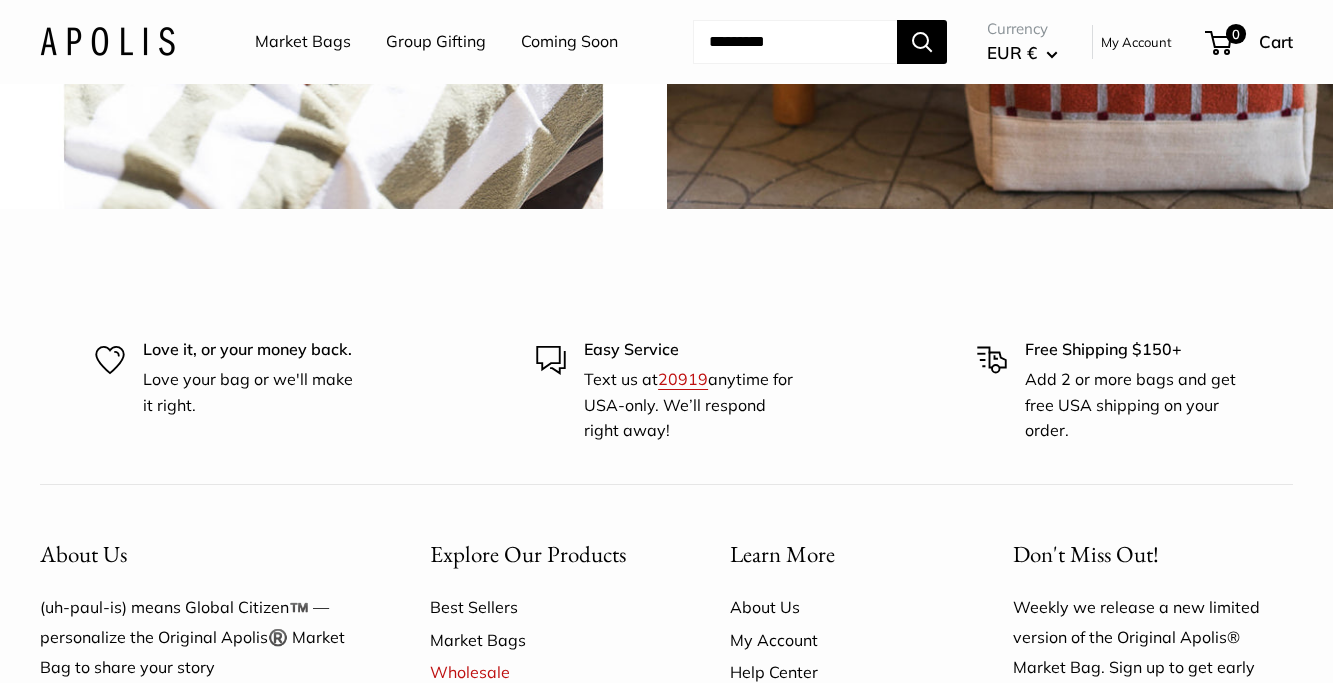 click at bounding box center (333, -124) 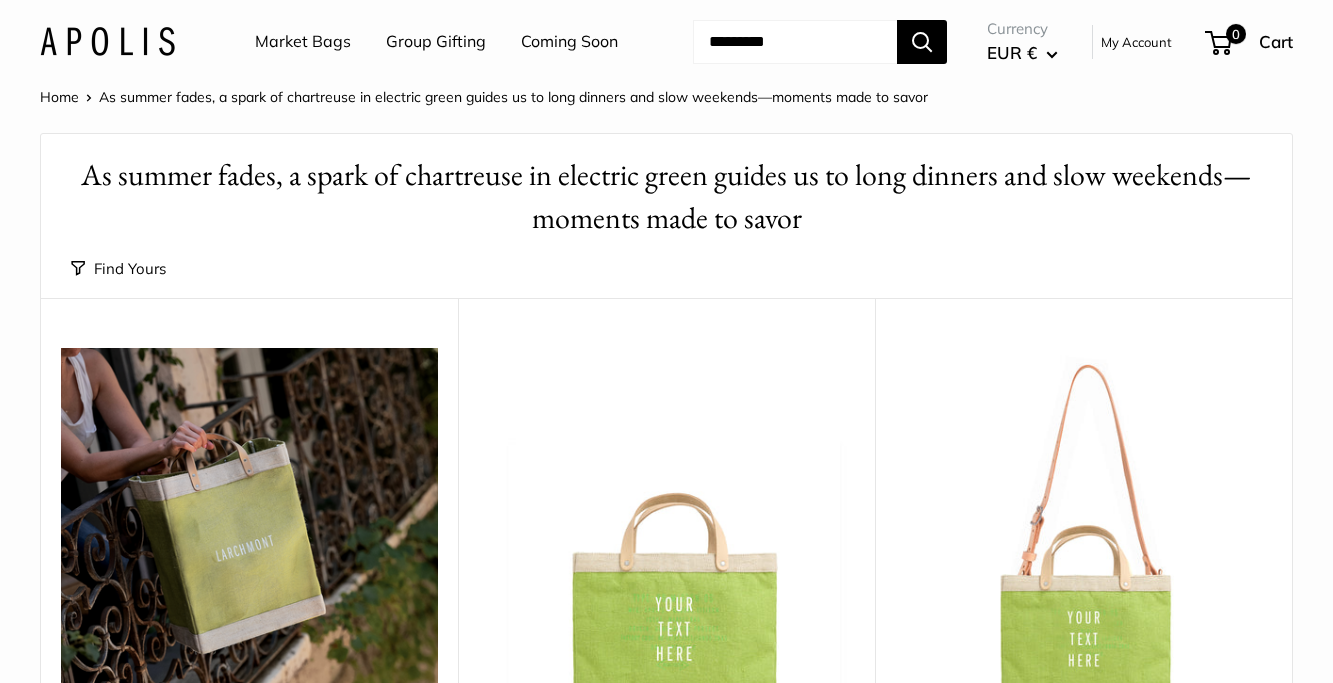 scroll, scrollTop: 0, scrollLeft: 0, axis: both 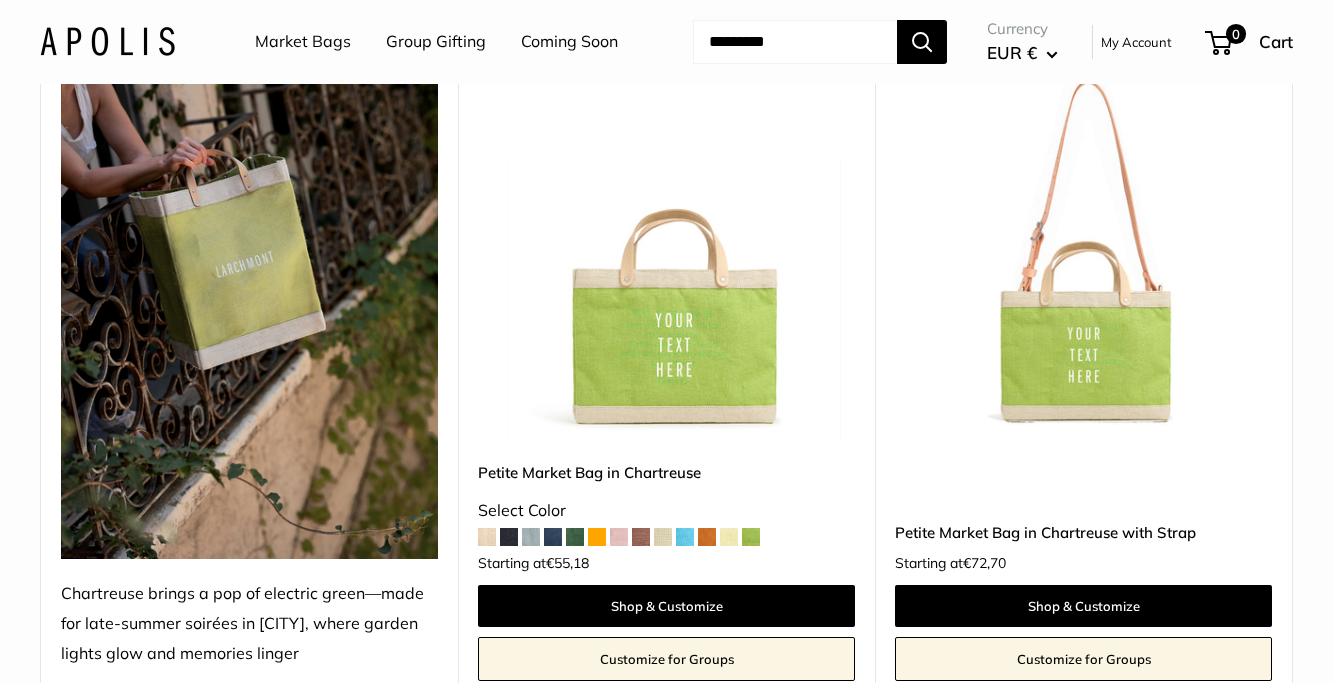 click at bounding box center (619, 537) 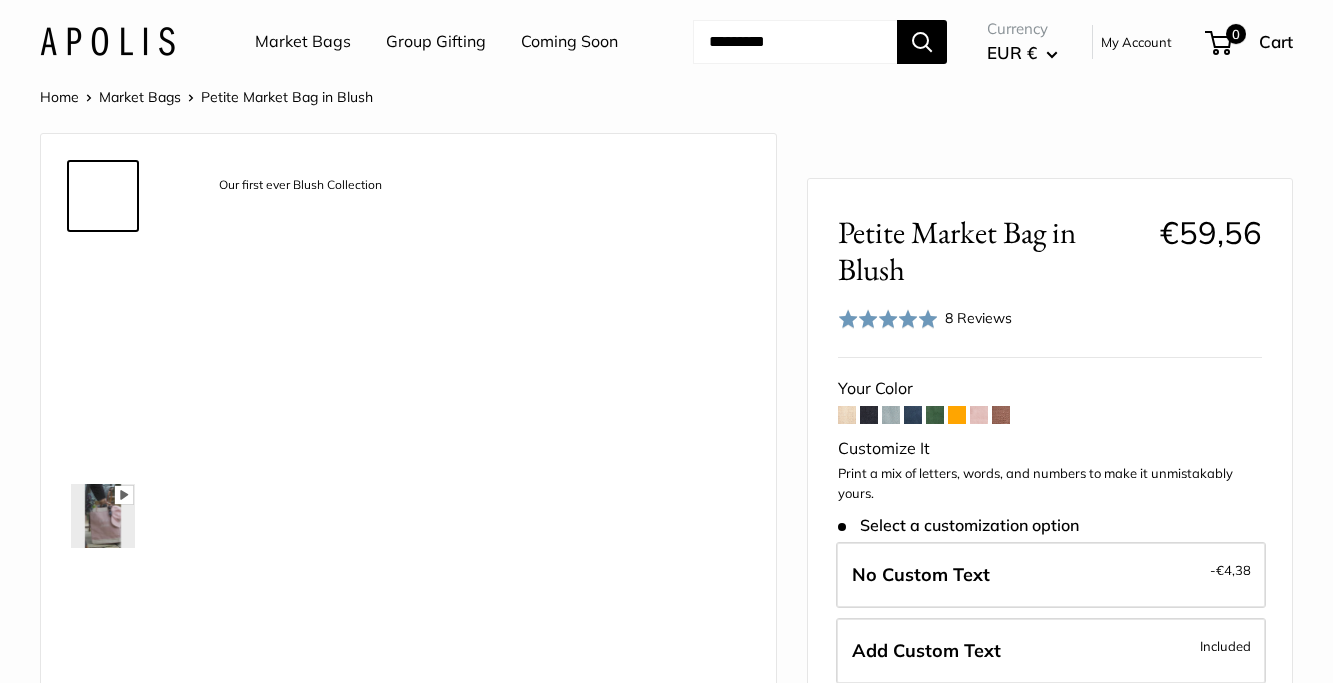 scroll, scrollTop: 0, scrollLeft: 0, axis: both 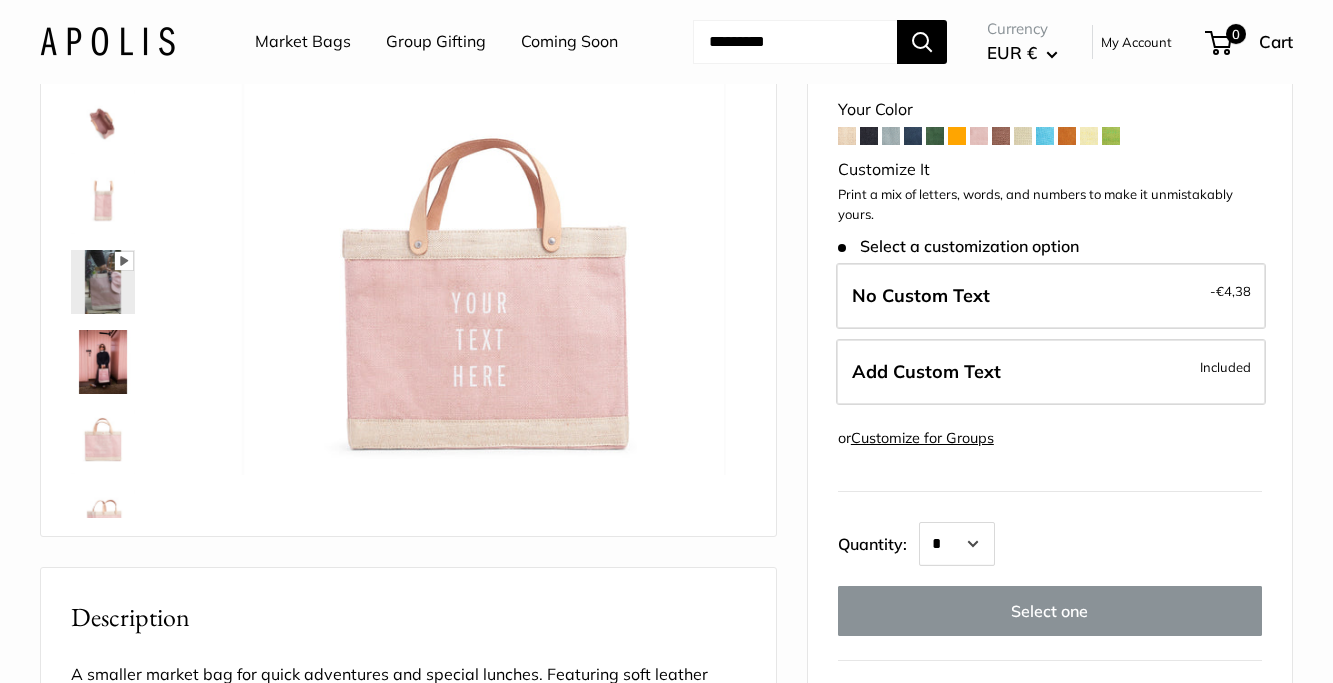 click at bounding box center [103, 362] 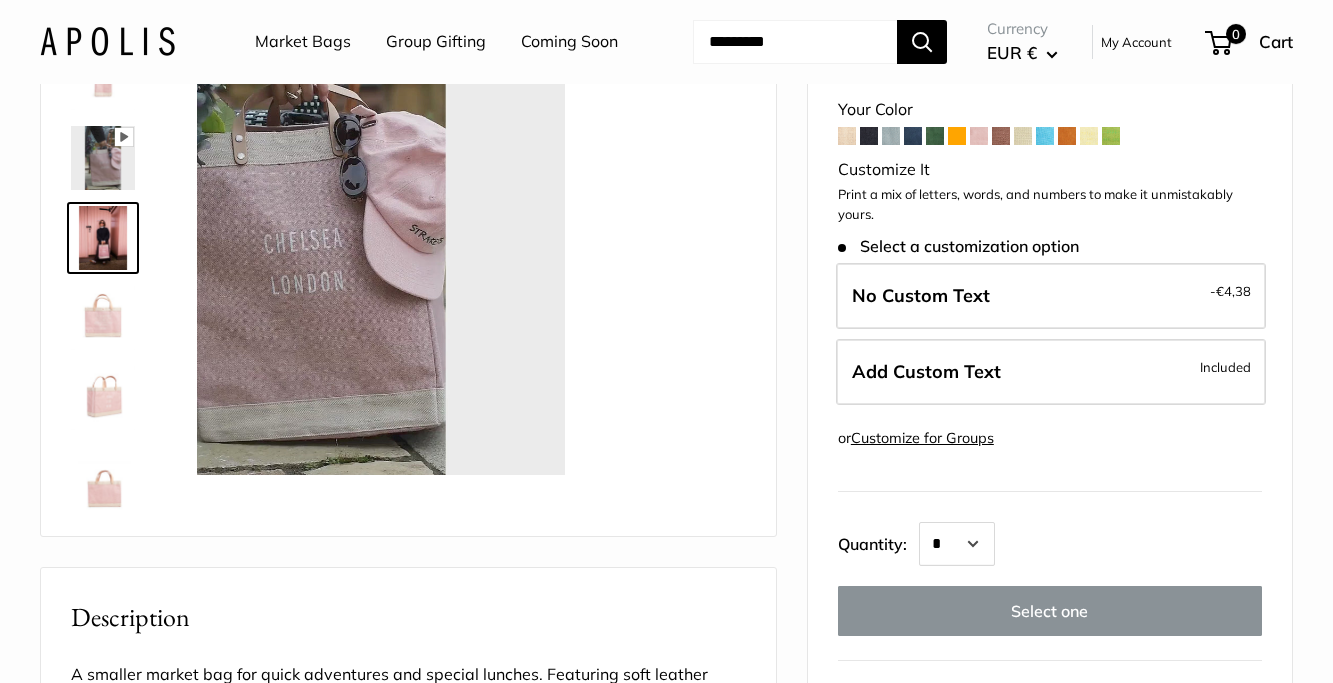 scroll, scrollTop: 128, scrollLeft: 0, axis: vertical 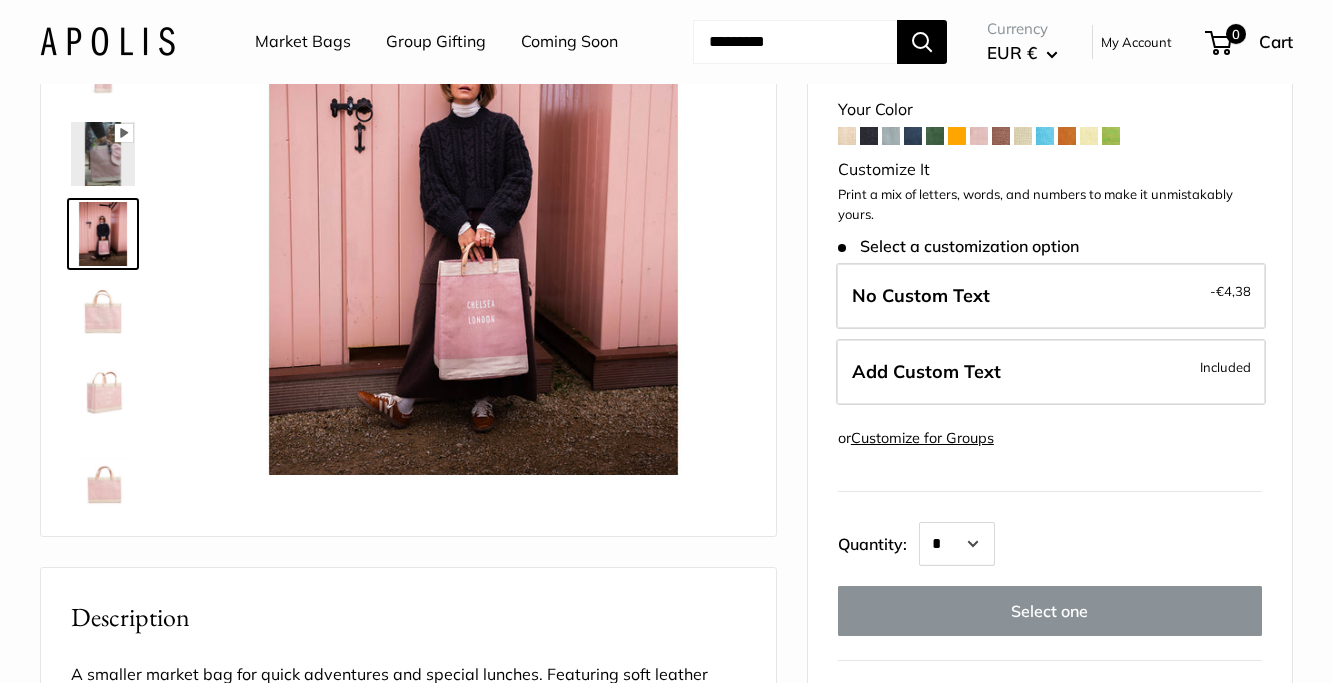 click at bounding box center [103, 314] 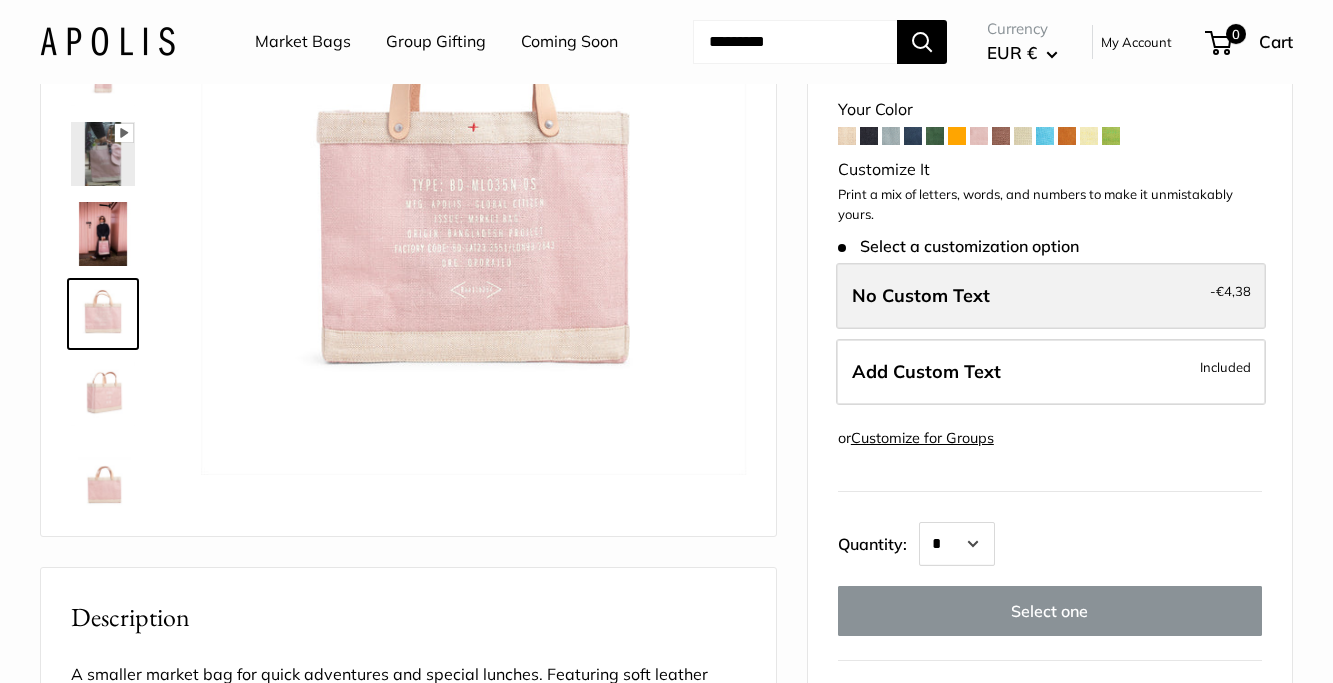 click on "No Custom Text
-€4,38" at bounding box center (1051, 296) 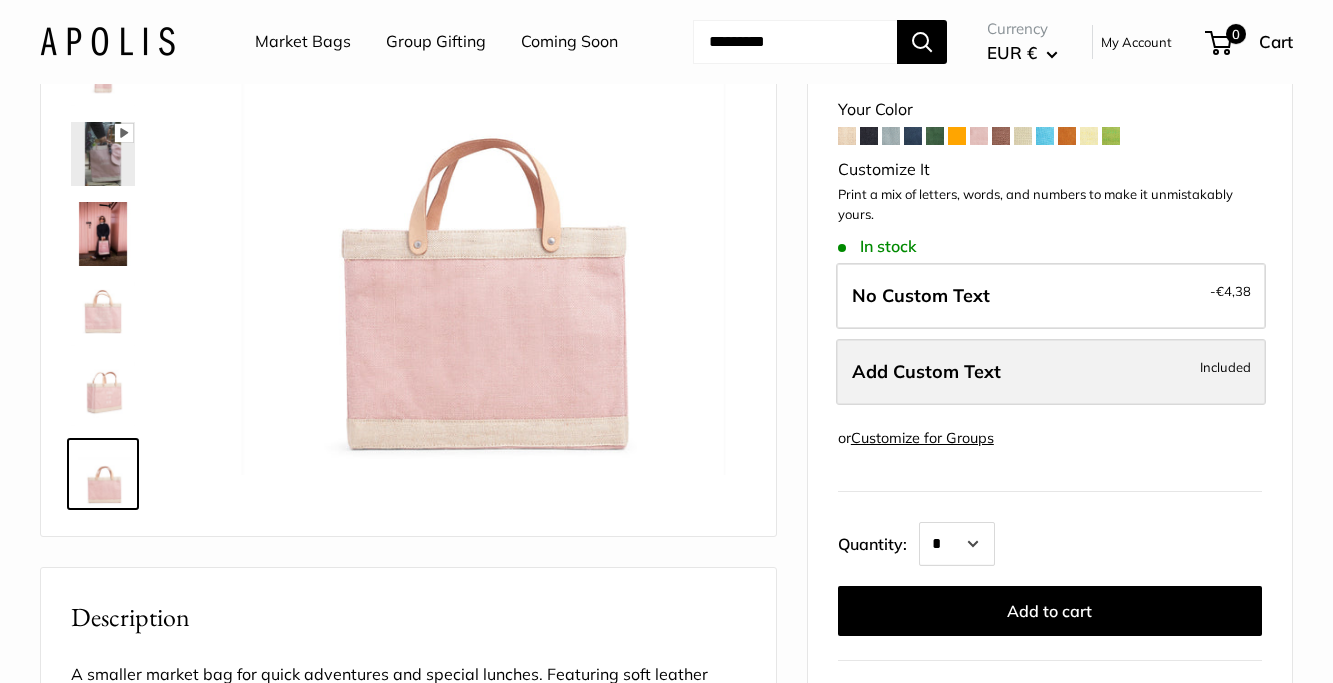 click on "Add Custom Text
Included" at bounding box center (1051, 372) 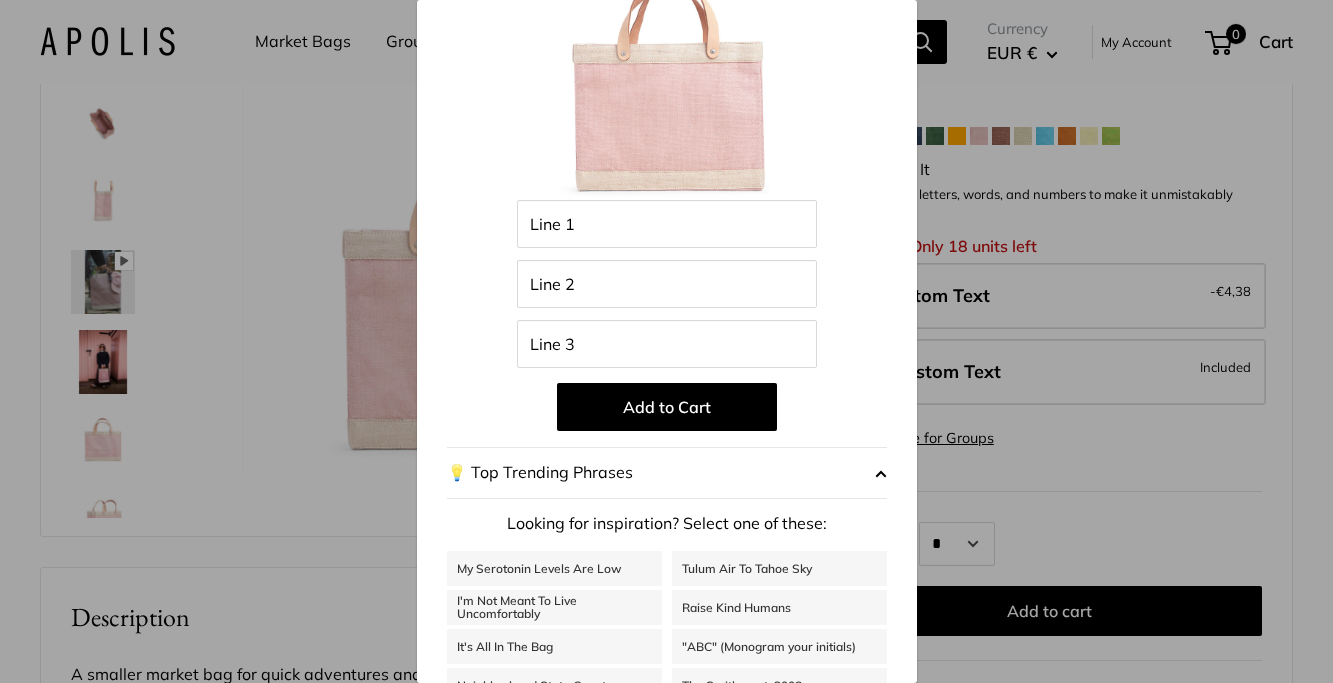scroll, scrollTop: 270, scrollLeft: 0, axis: vertical 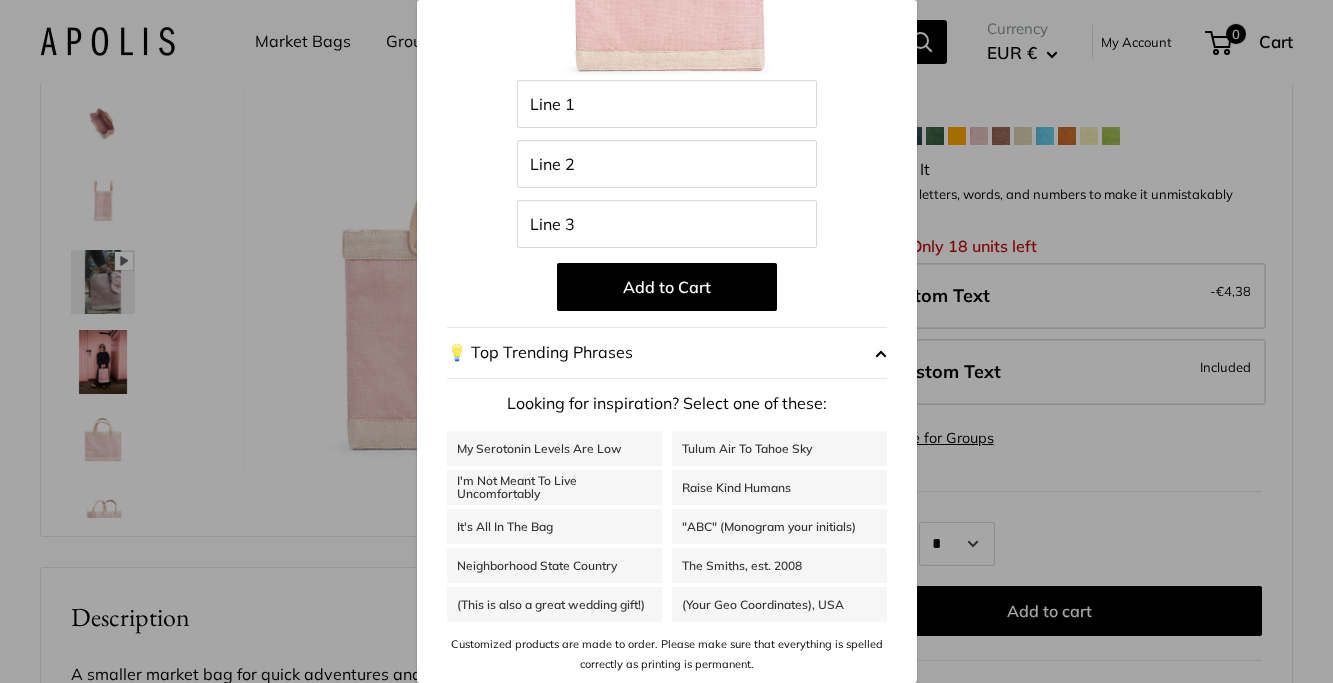 click on "Customize It
Customize with the names of family members, important dates, city slogans, brand names, or even short quotes.
Enter 36 letters
Line 1
Line 2
Line 3
Add to Cart
💡 Top Trending Phrases
Looking for inspiration? Select one of these: My Serotonin Levels Are Low" at bounding box center [666, 341] 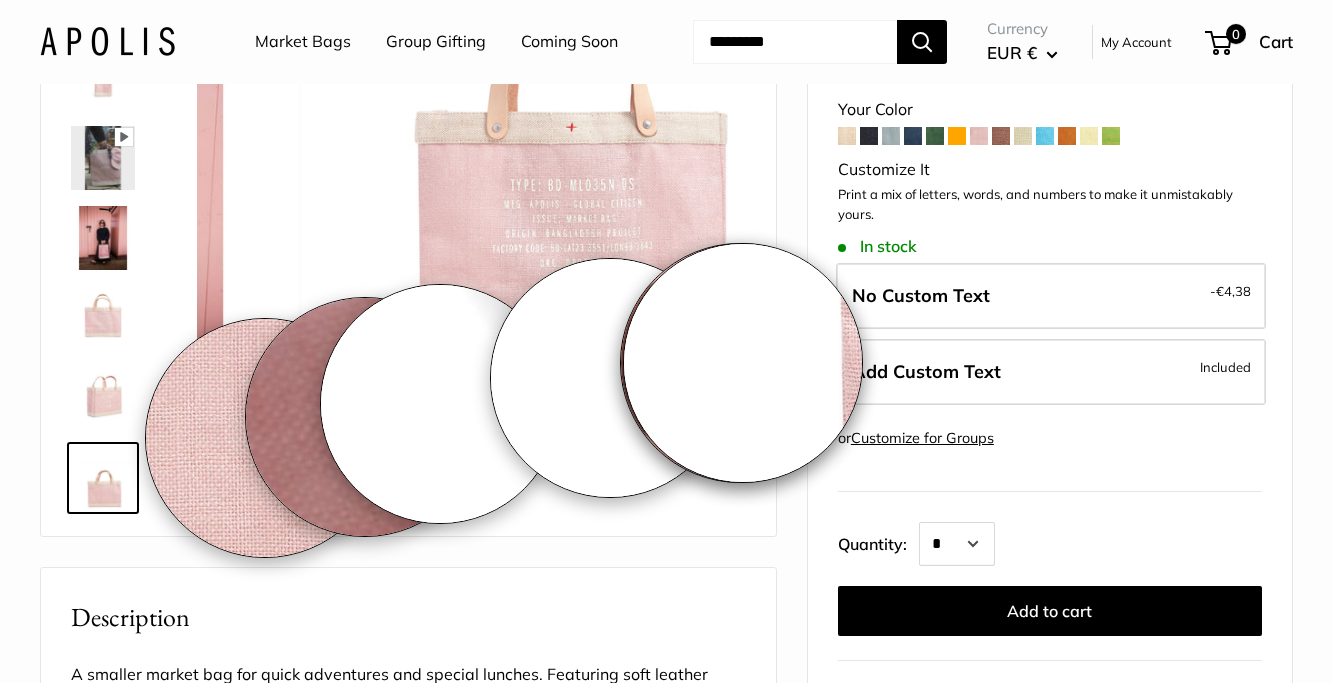 scroll, scrollTop: 128, scrollLeft: 0, axis: vertical 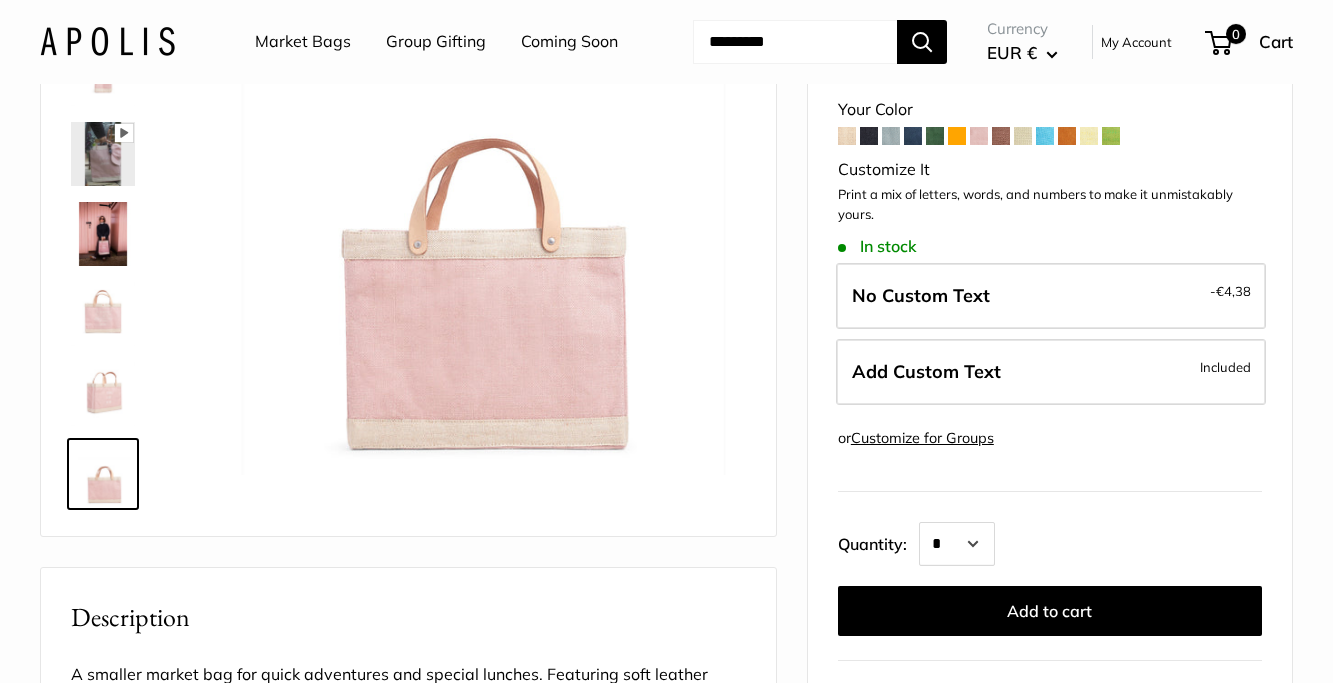 click at bounding box center [935, 136] 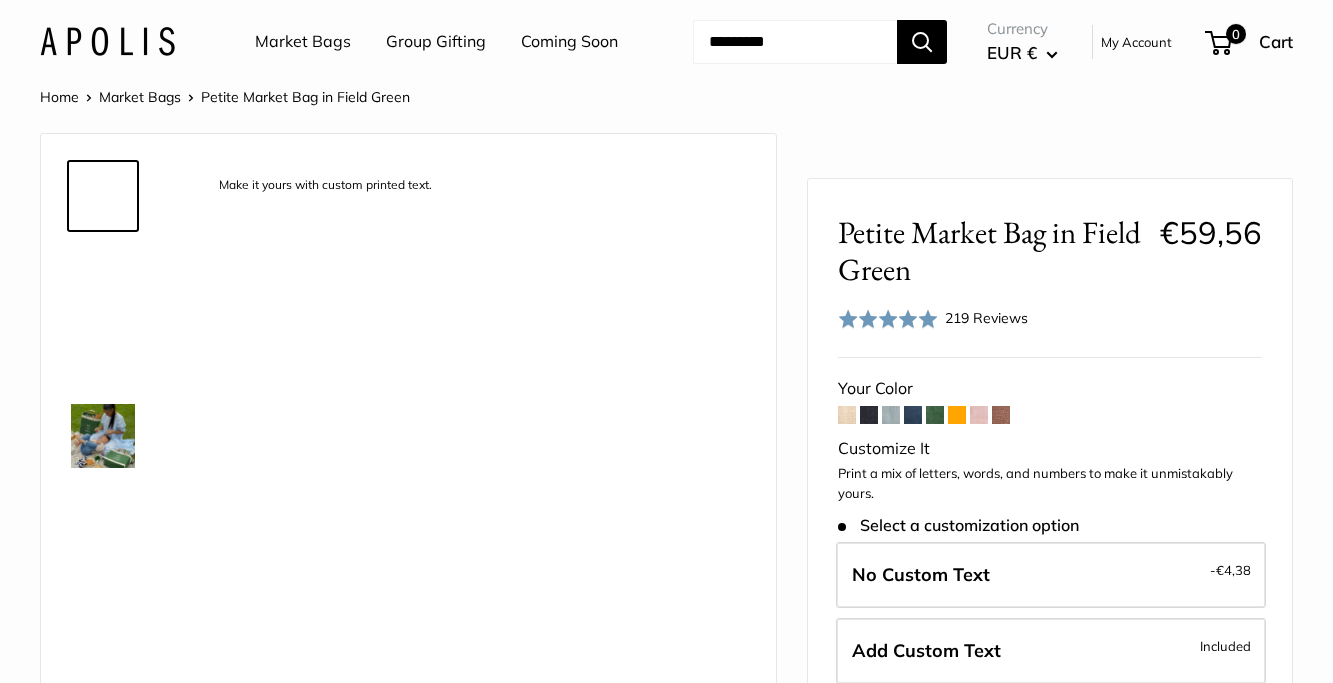 scroll, scrollTop: 0, scrollLeft: 0, axis: both 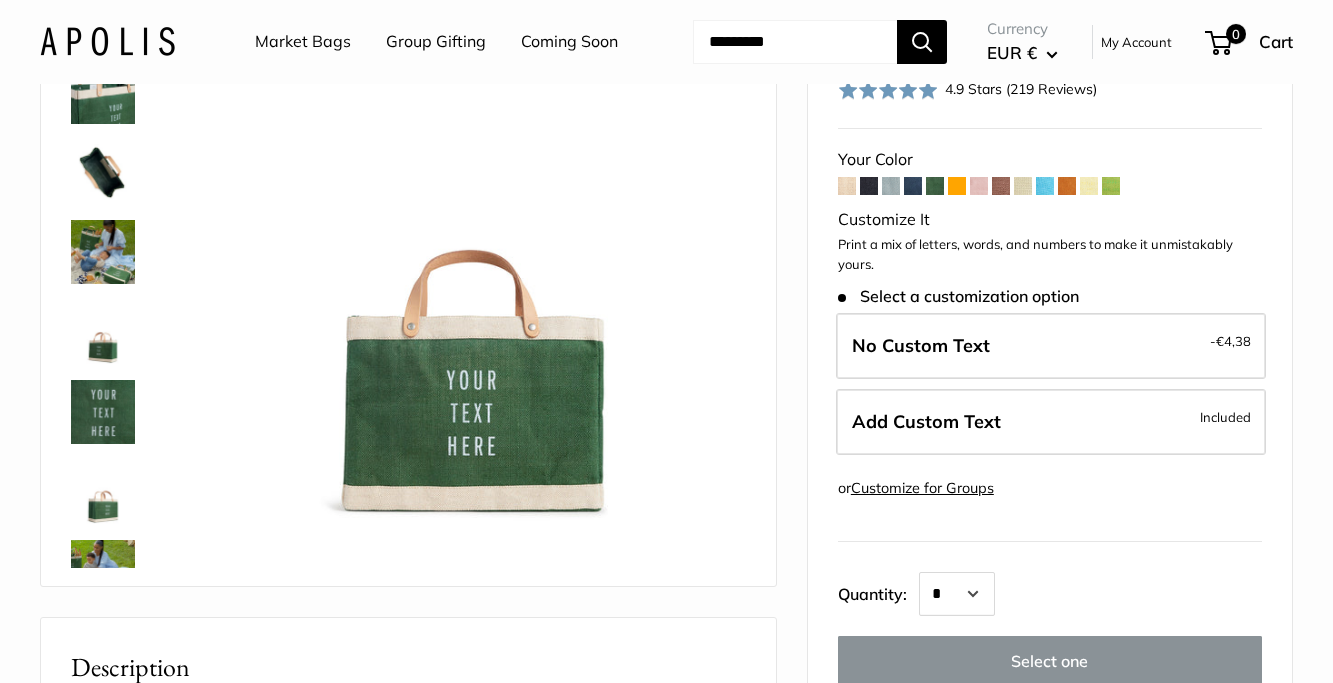 click at bounding box center (891, 186) 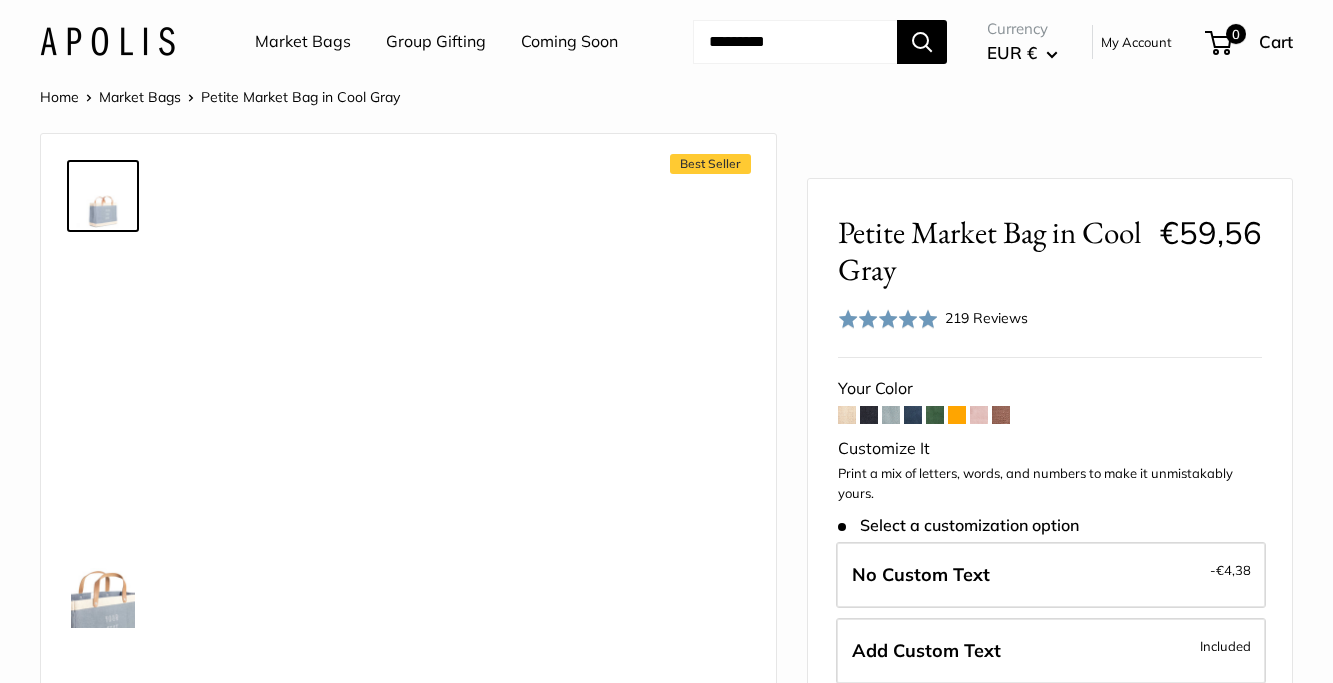 scroll, scrollTop: 0, scrollLeft: 0, axis: both 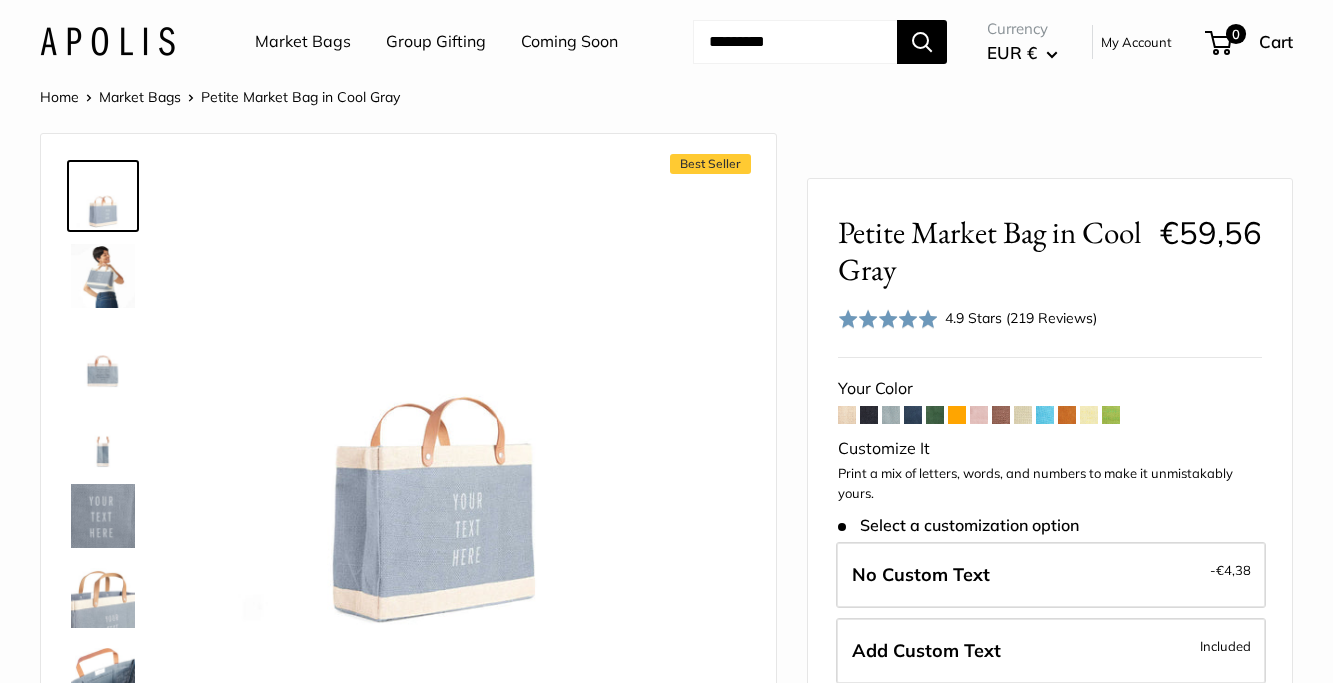 click at bounding box center [869, 415] 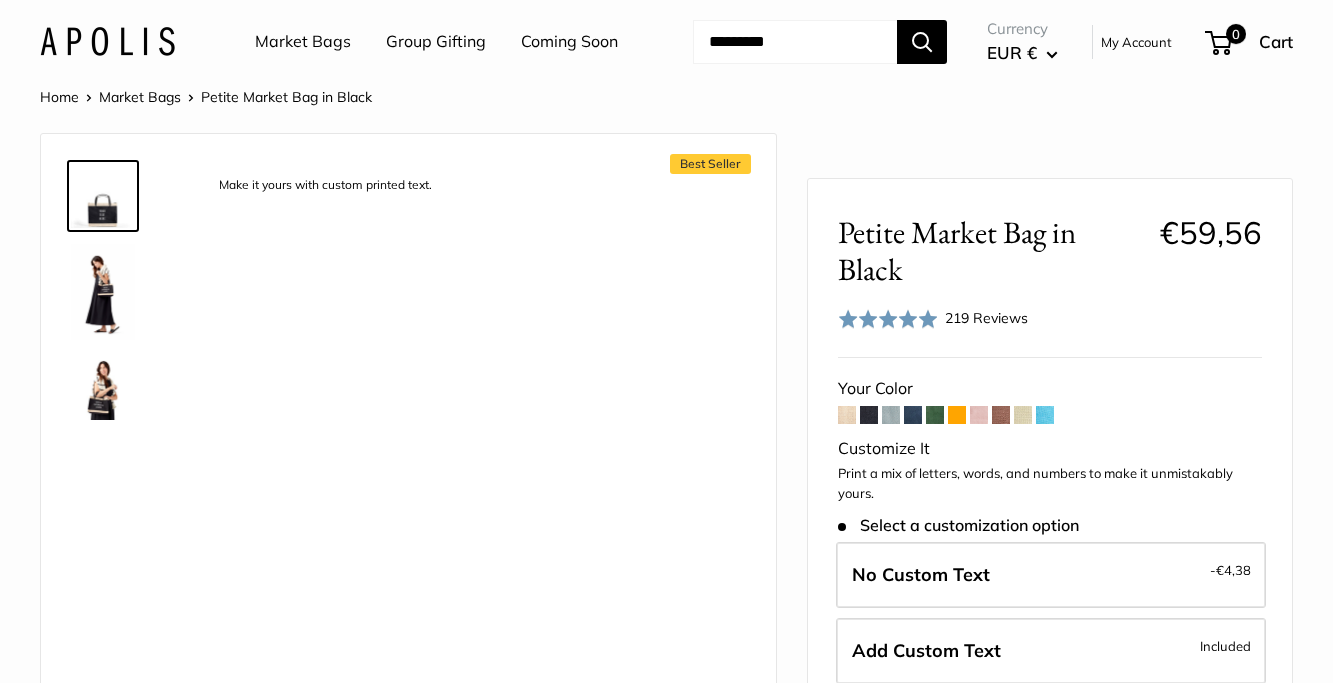 scroll, scrollTop: 0, scrollLeft: 0, axis: both 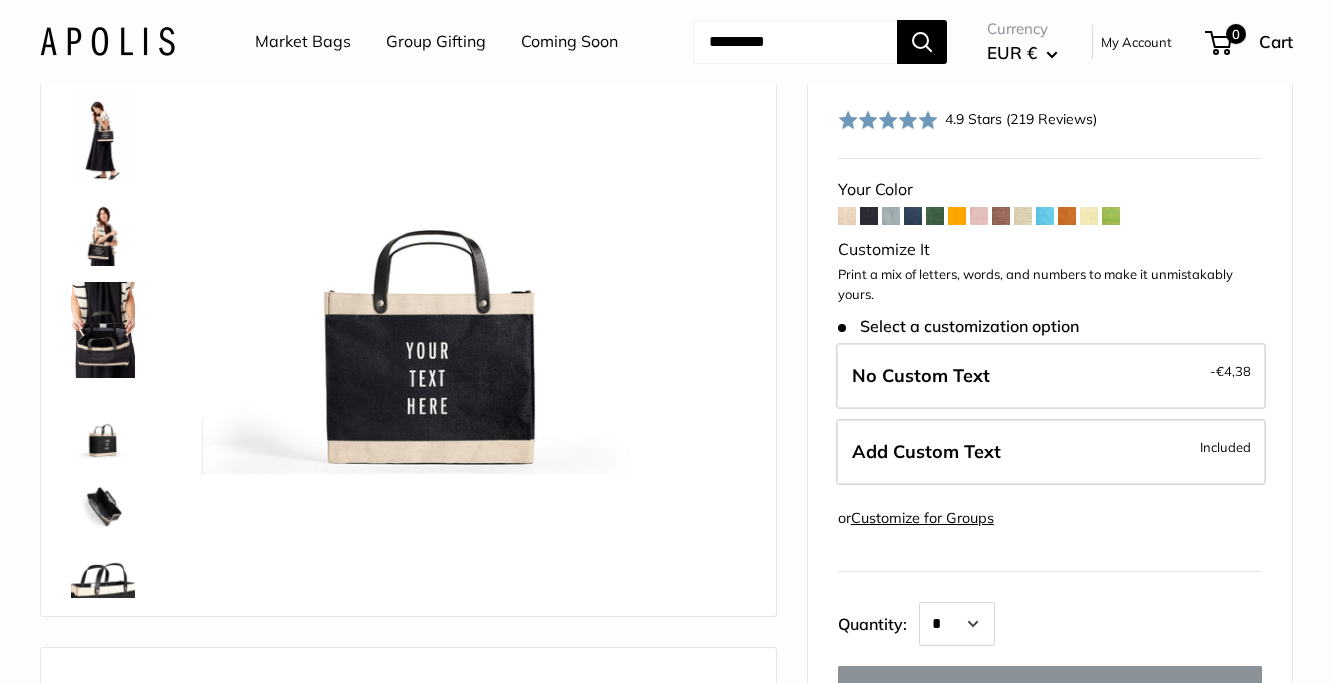 click at bounding box center [103, 234] 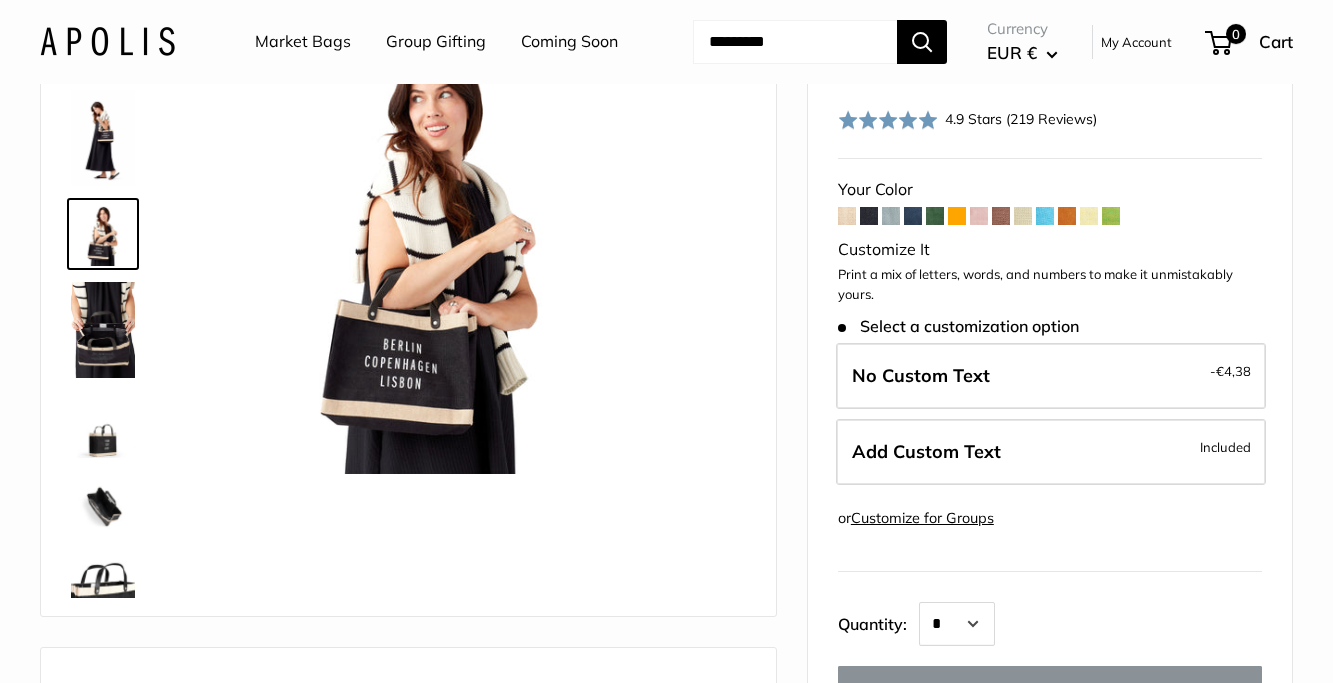 click at bounding box center (935, 216) 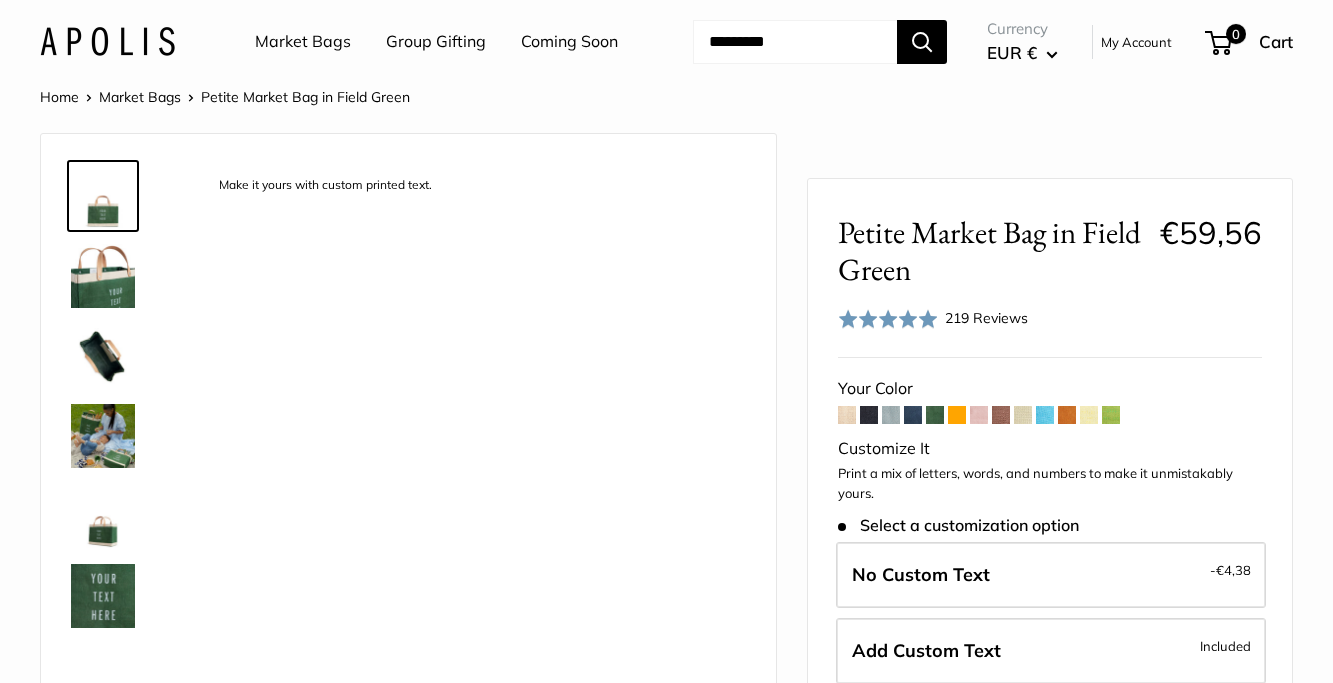 scroll, scrollTop: 0, scrollLeft: 0, axis: both 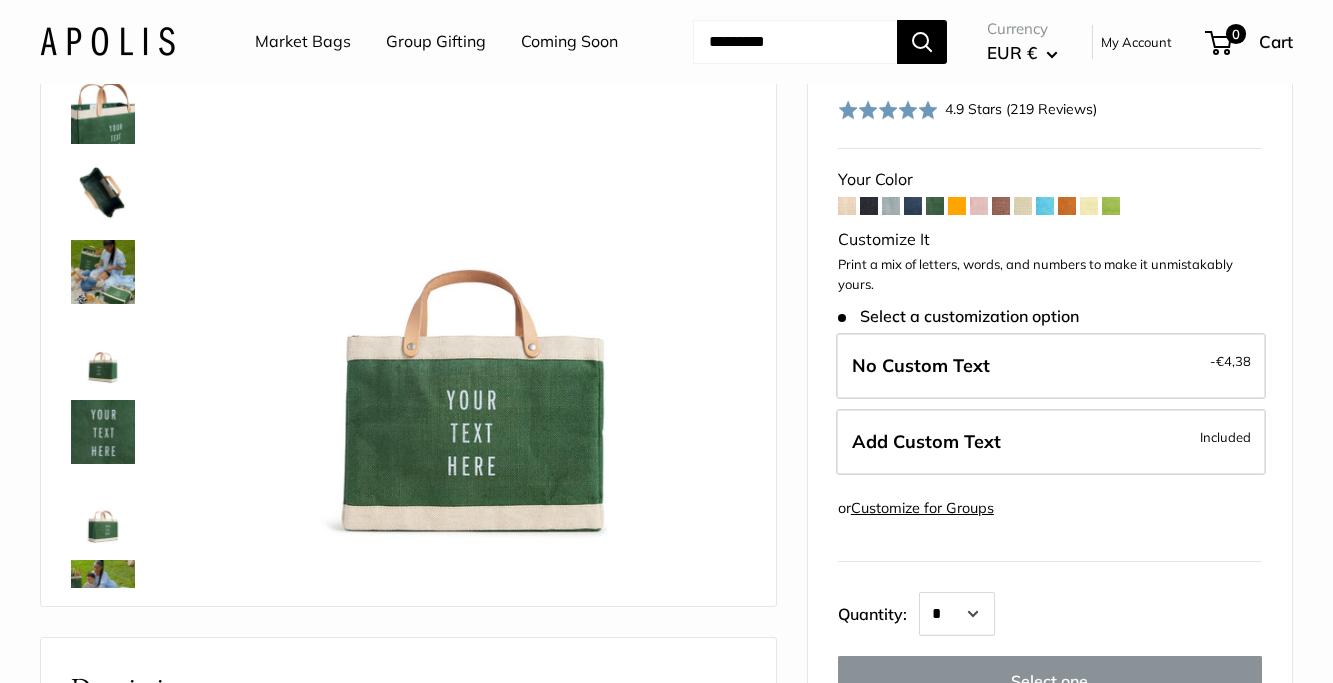 click at bounding box center (891, 206) 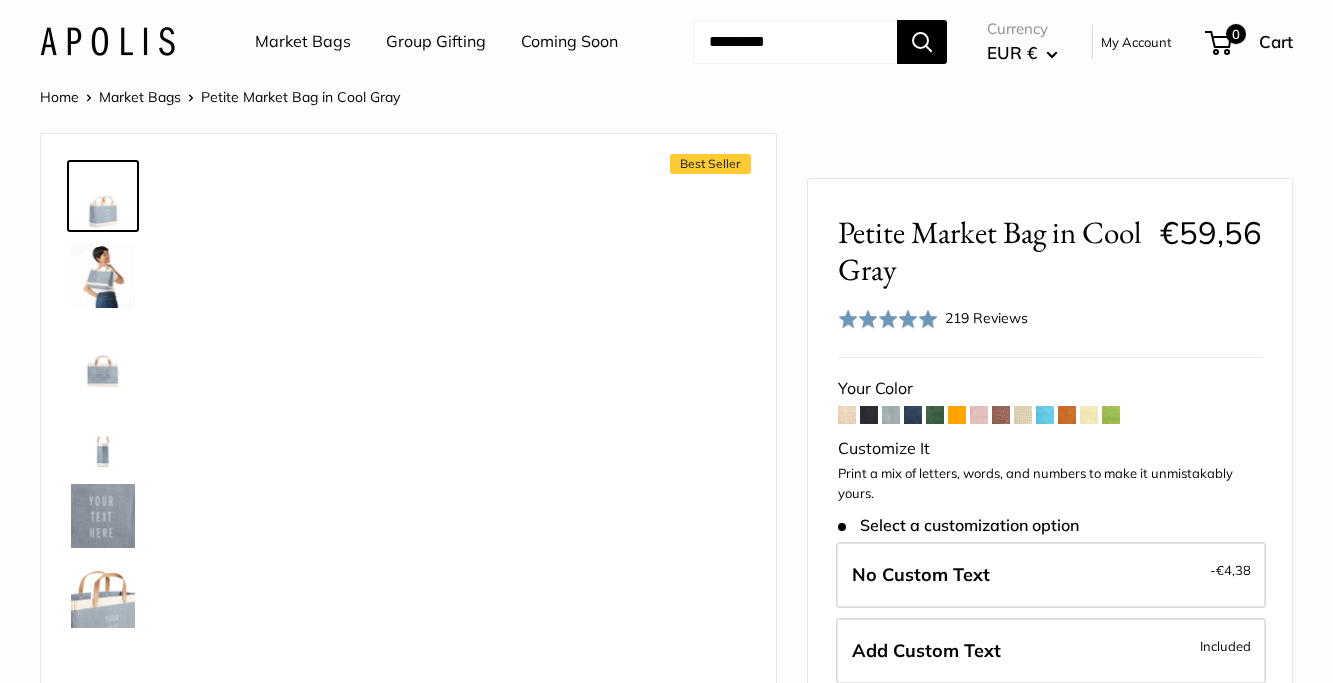 scroll, scrollTop: 0, scrollLeft: 0, axis: both 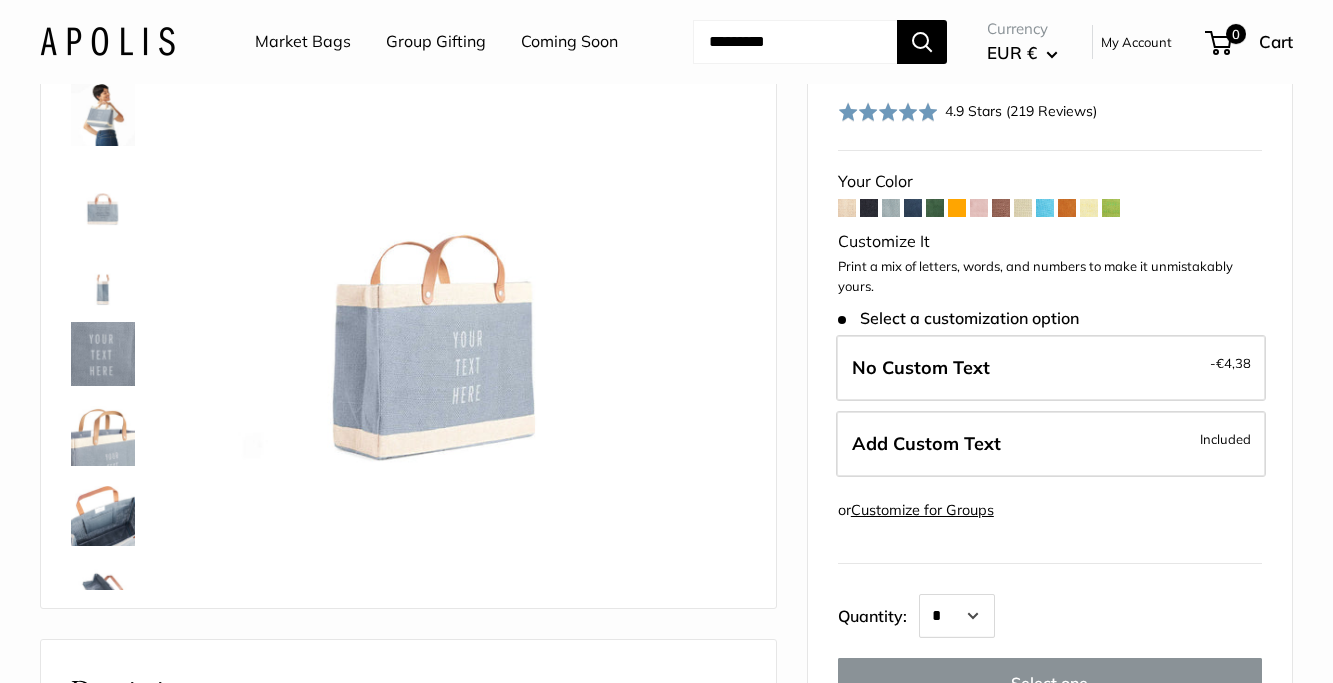 click at bounding box center [847, 208] 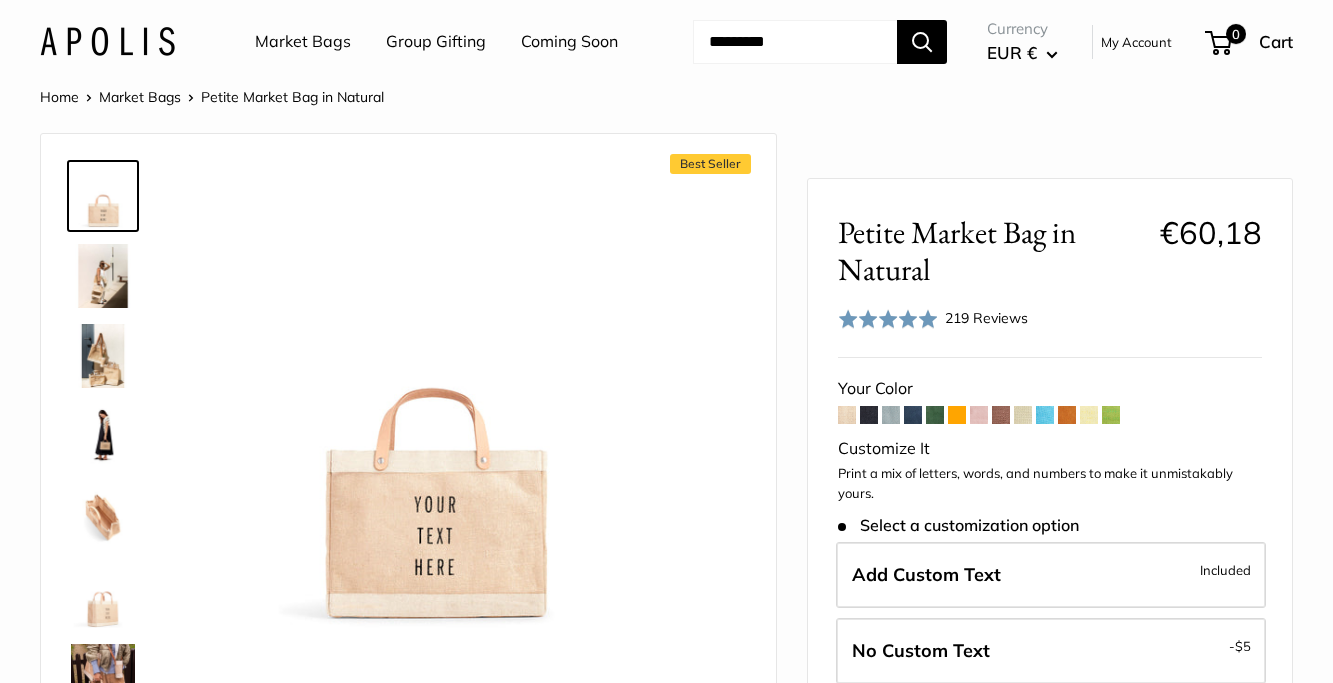 scroll, scrollTop: 0, scrollLeft: 0, axis: both 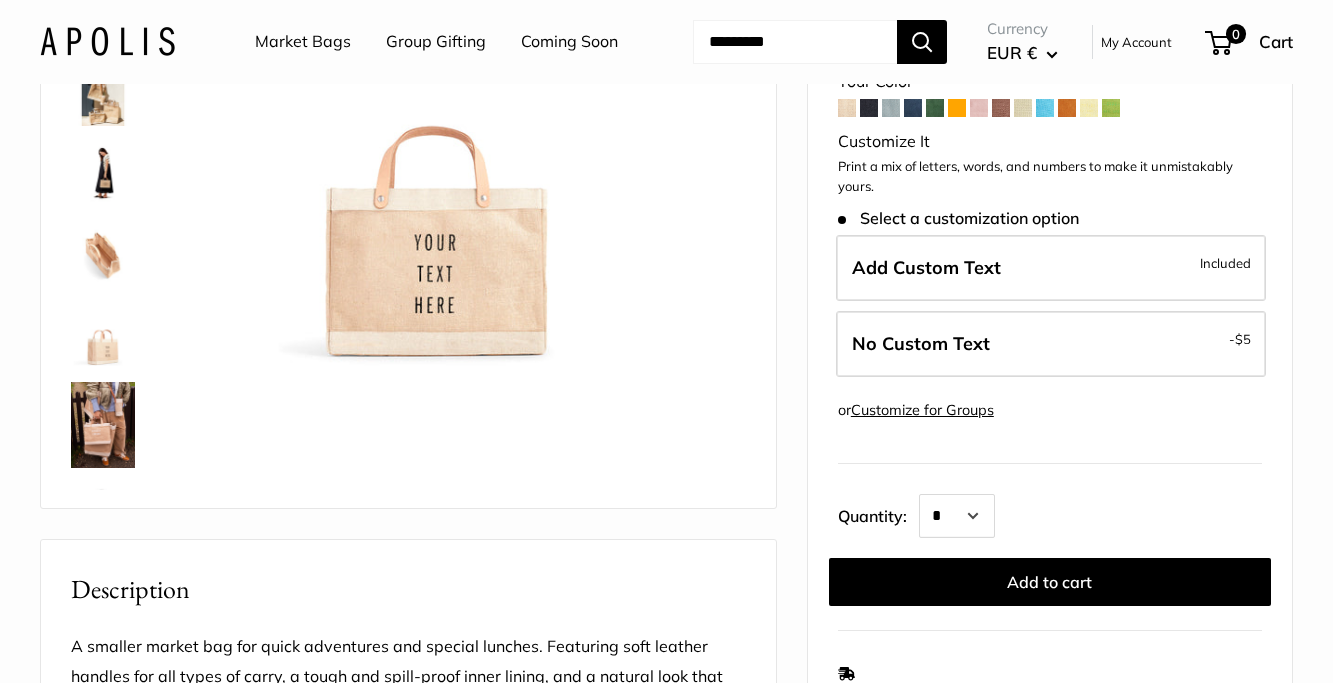 click at bounding box center (103, 425) 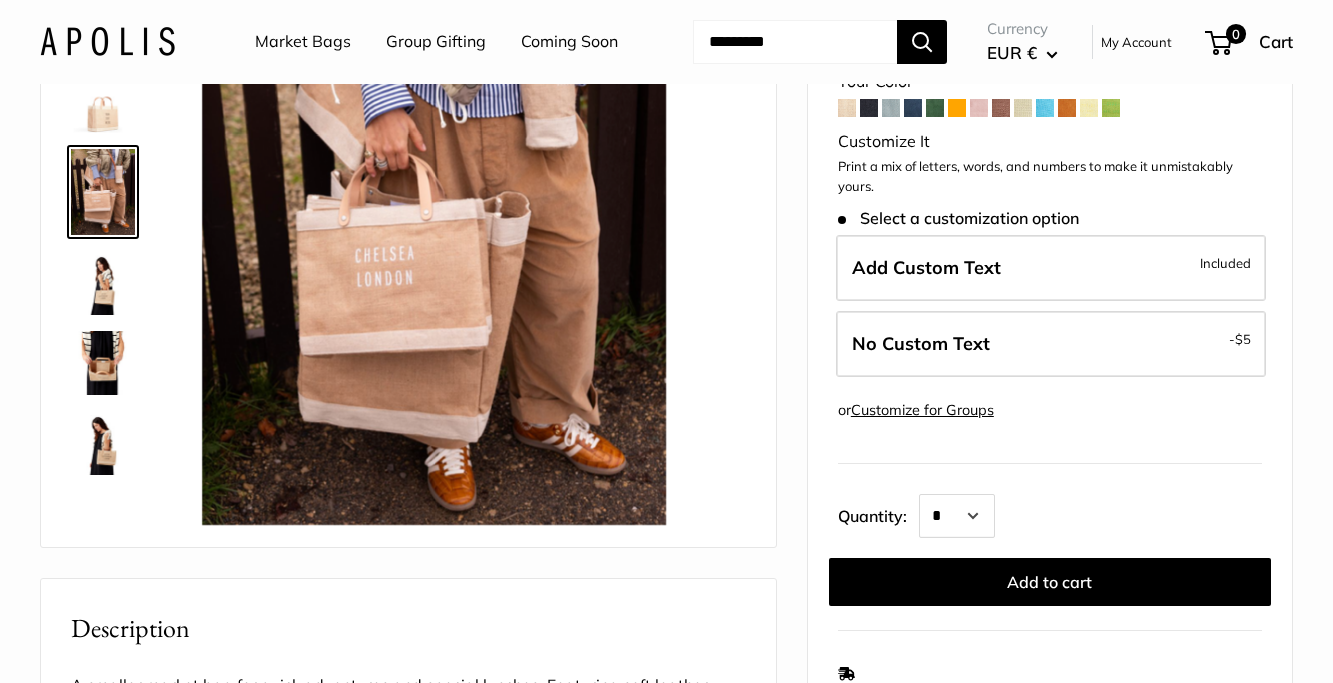 click at bounding box center [103, 363] 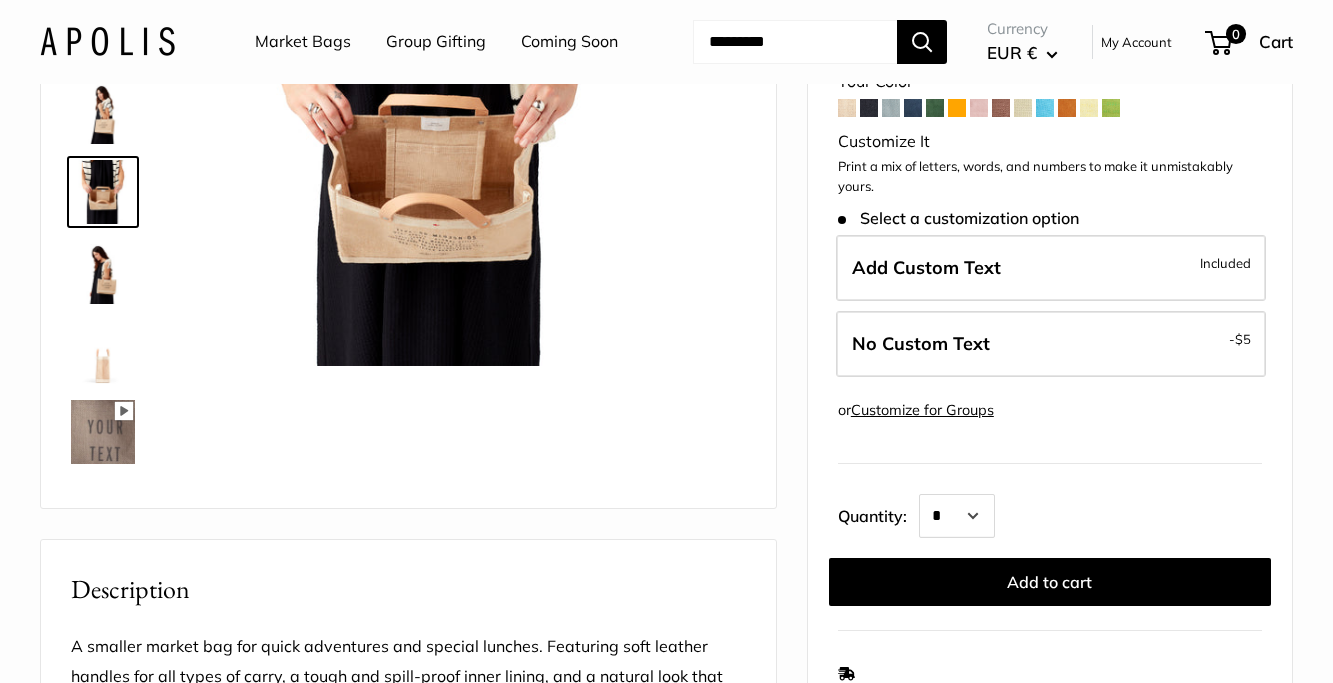 click at bounding box center (103, 352) 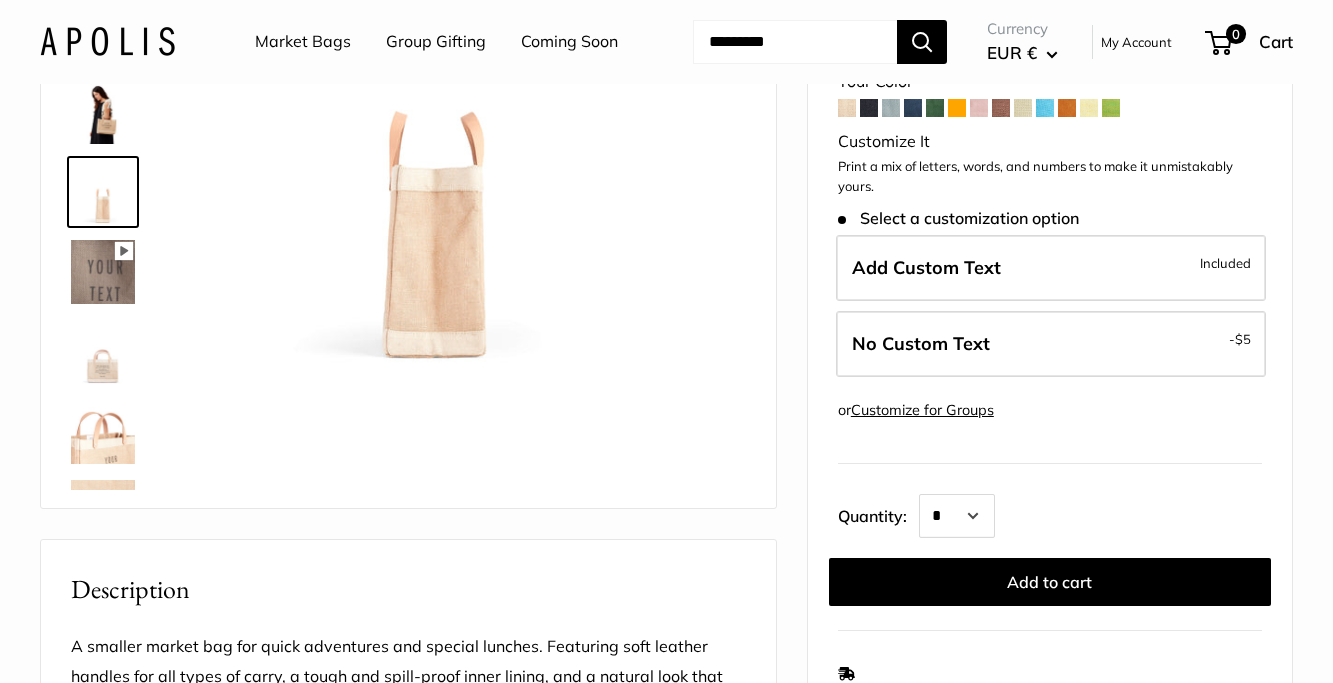 click at bounding box center [103, 352] 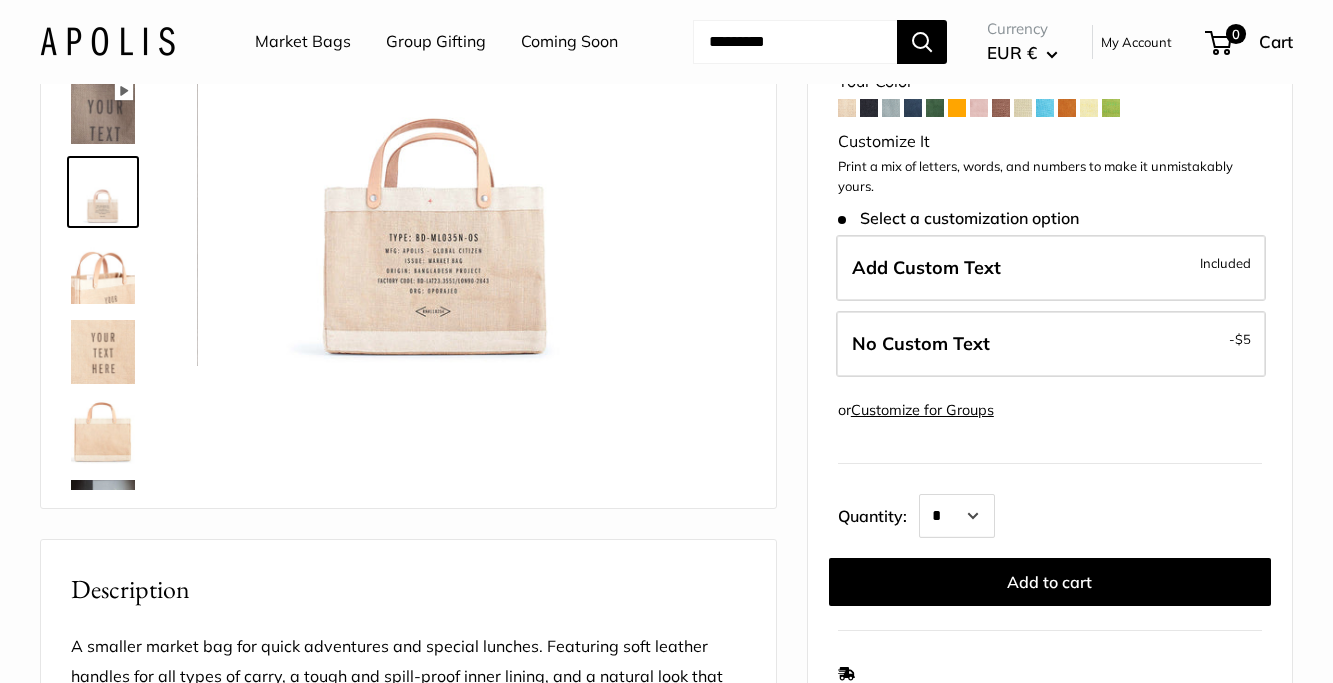 click at bounding box center (103, 432) 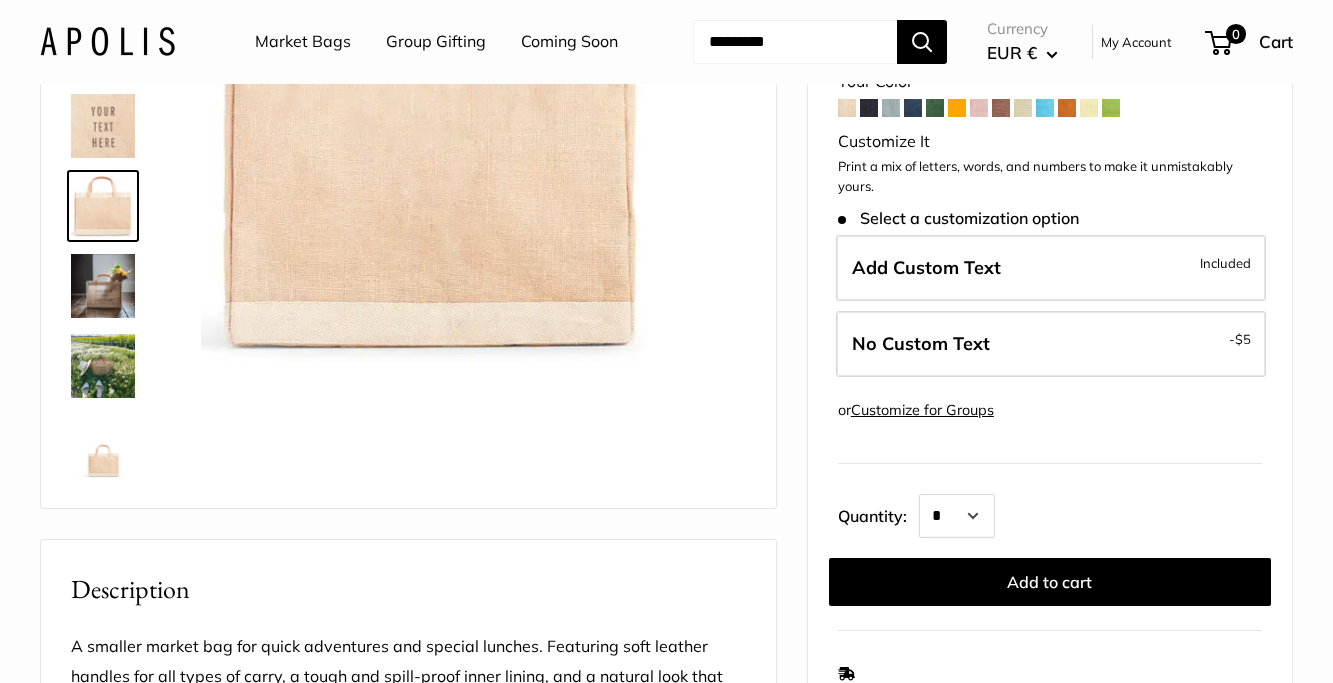 click at bounding box center (103, 126) 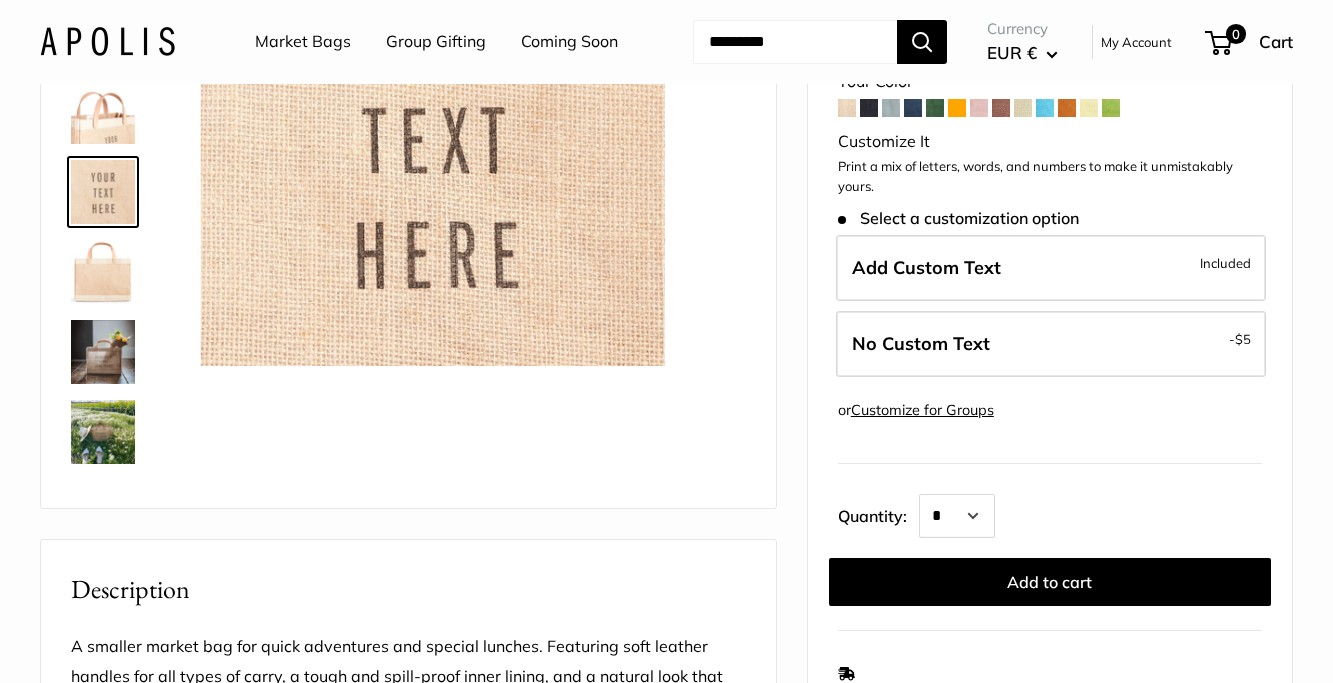 click at bounding box center (103, 112) 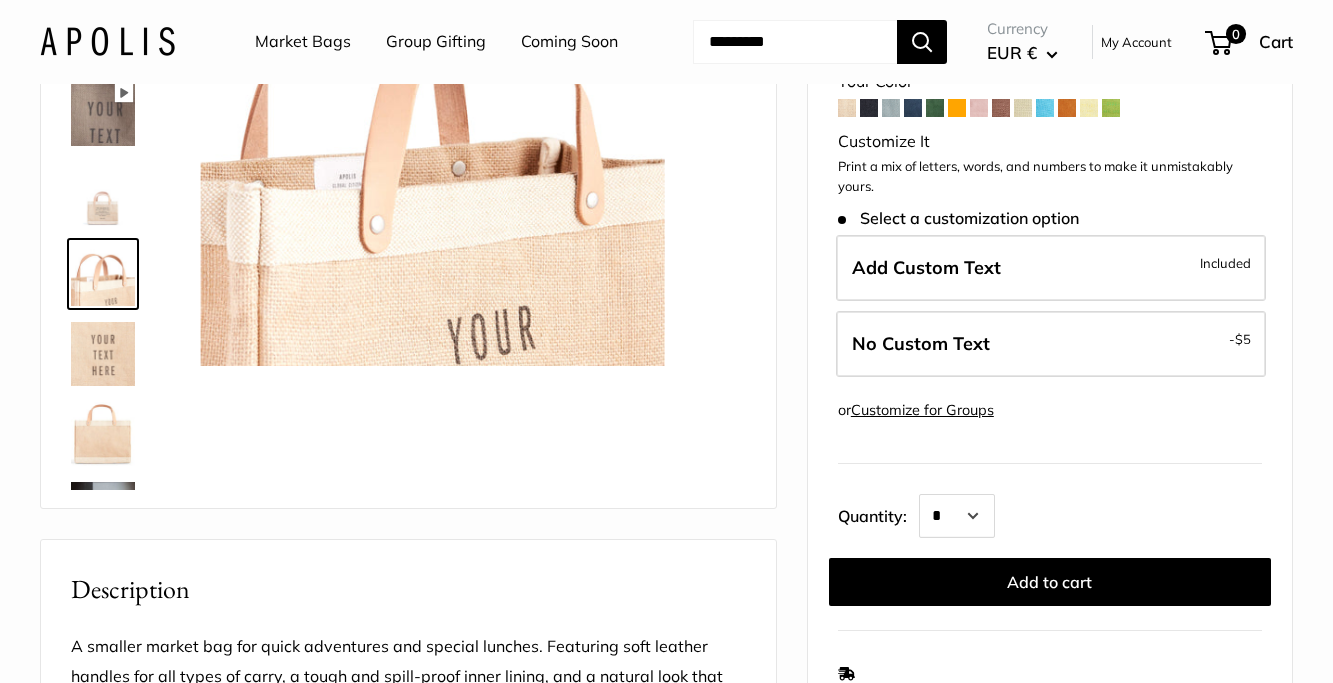 click at bounding box center [103, 194] 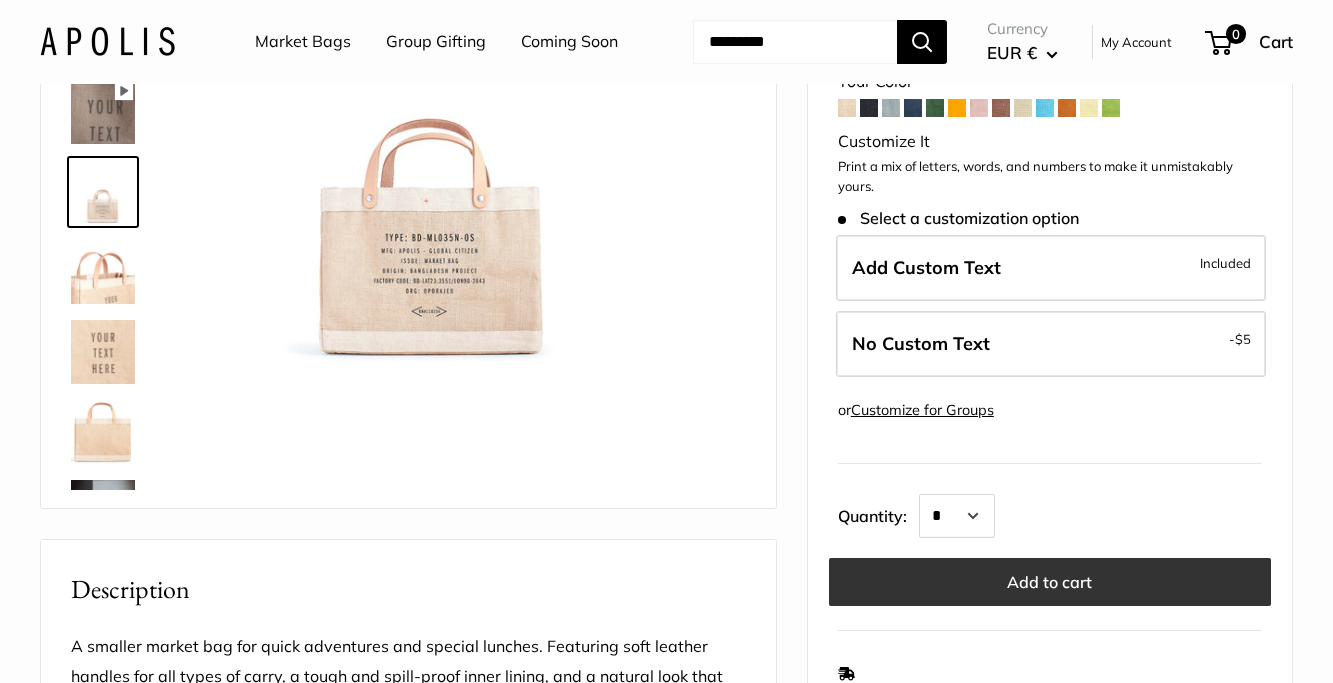 click on "Add to cart" at bounding box center [1050, 582] 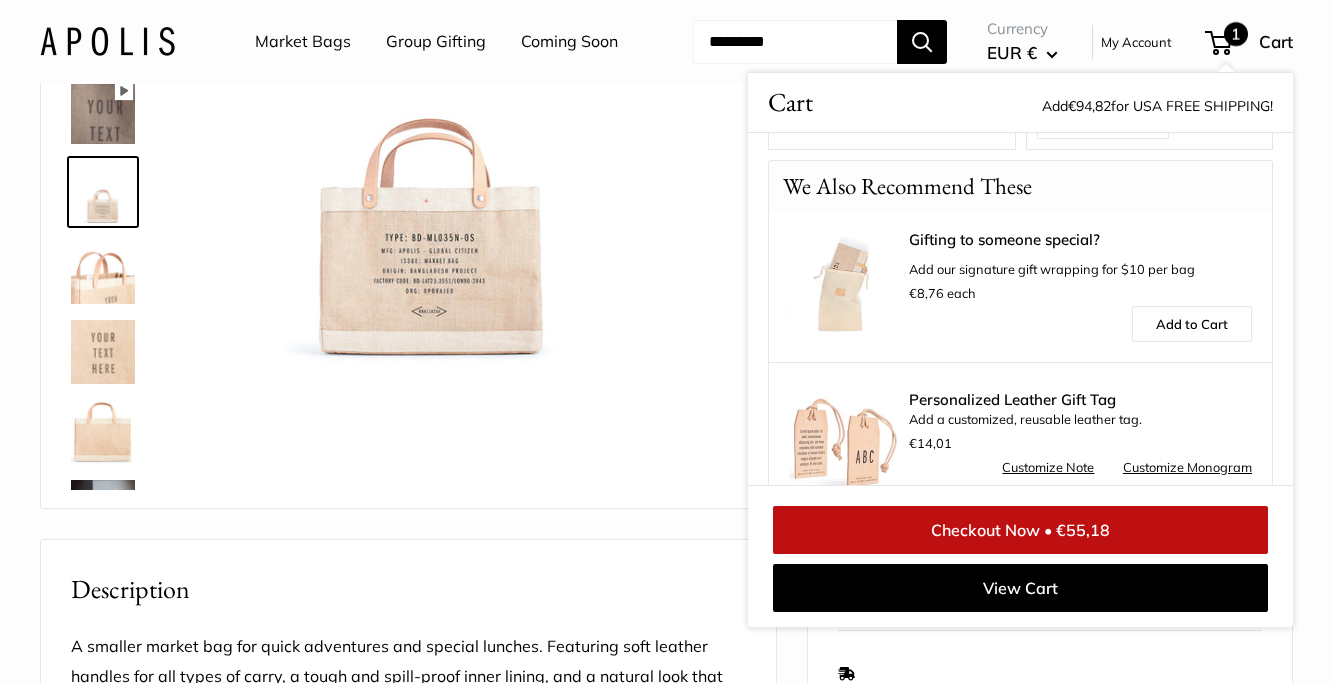 scroll, scrollTop: 439, scrollLeft: 0, axis: vertical 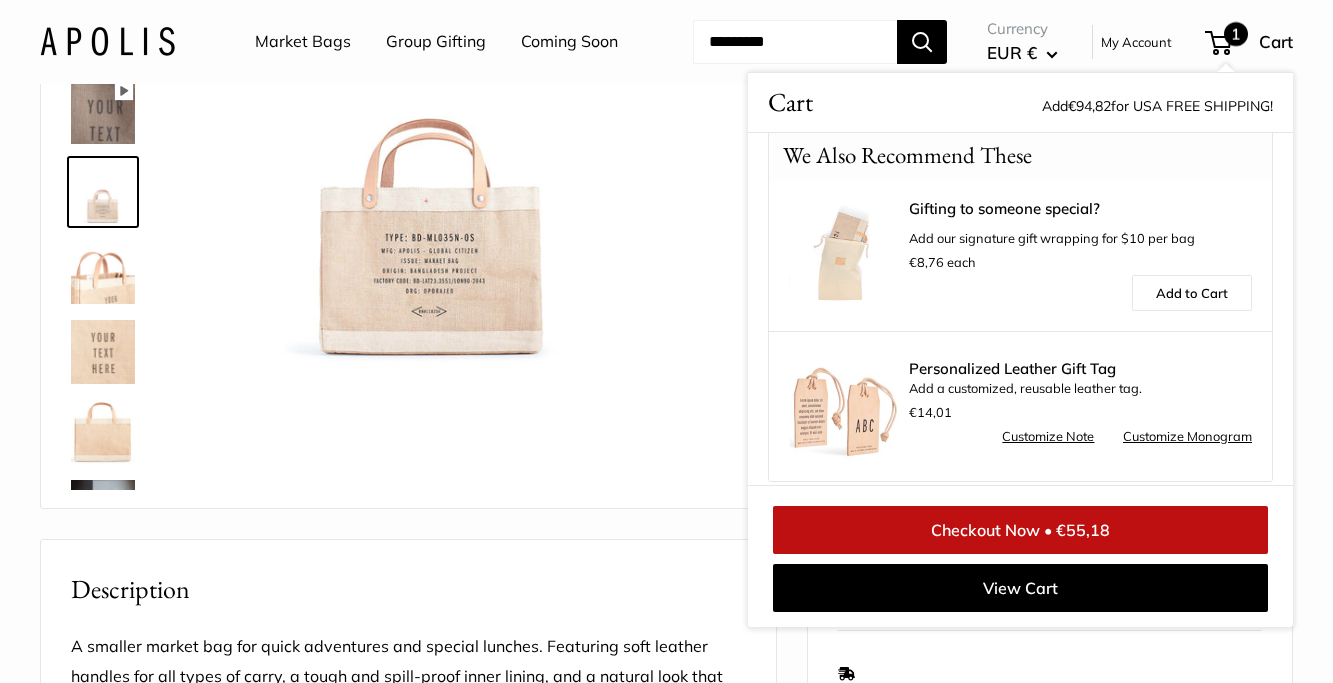 click on "Customize Monogram" at bounding box center [1187, 437] 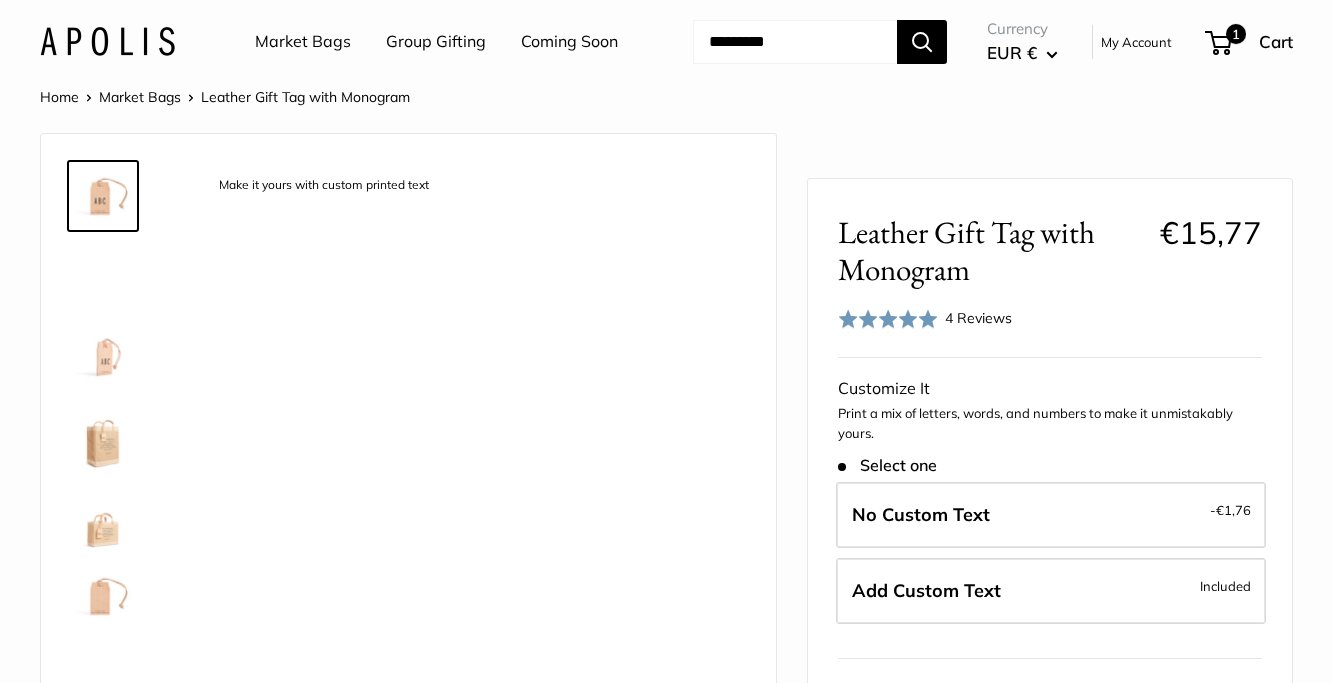 scroll, scrollTop: 0, scrollLeft: 0, axis: both 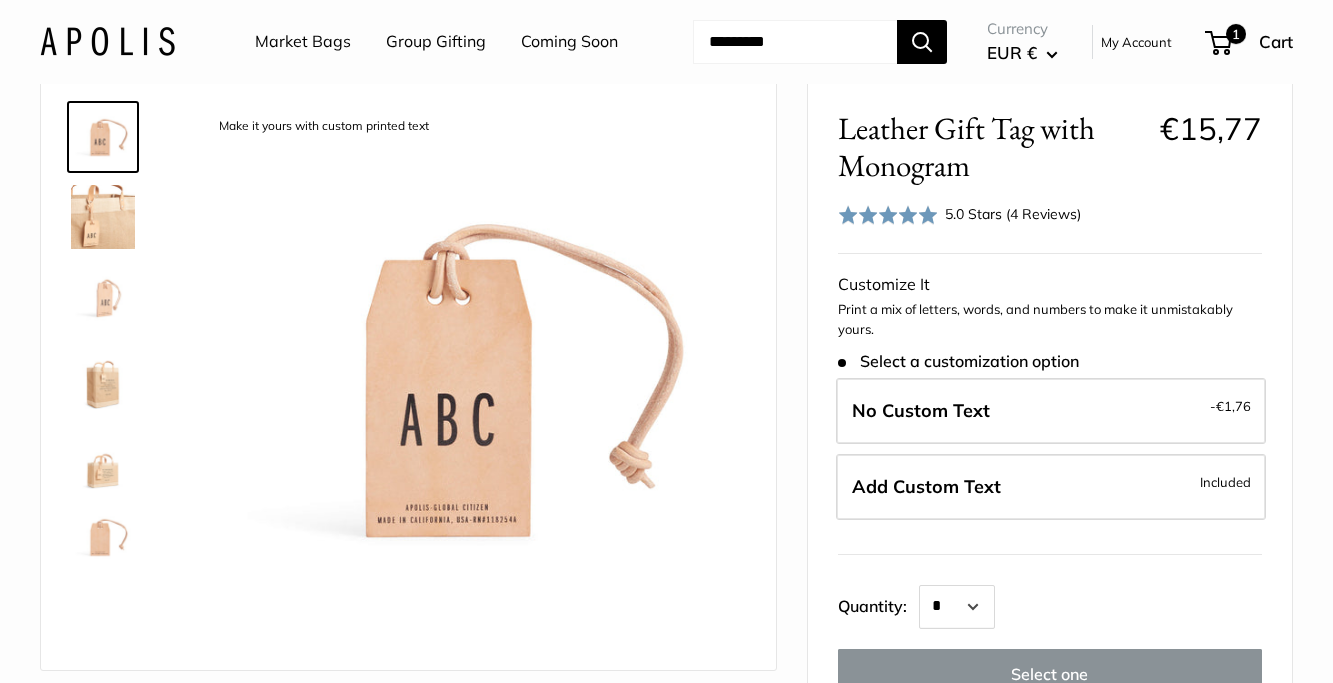 click at bounding box center (103, 217) 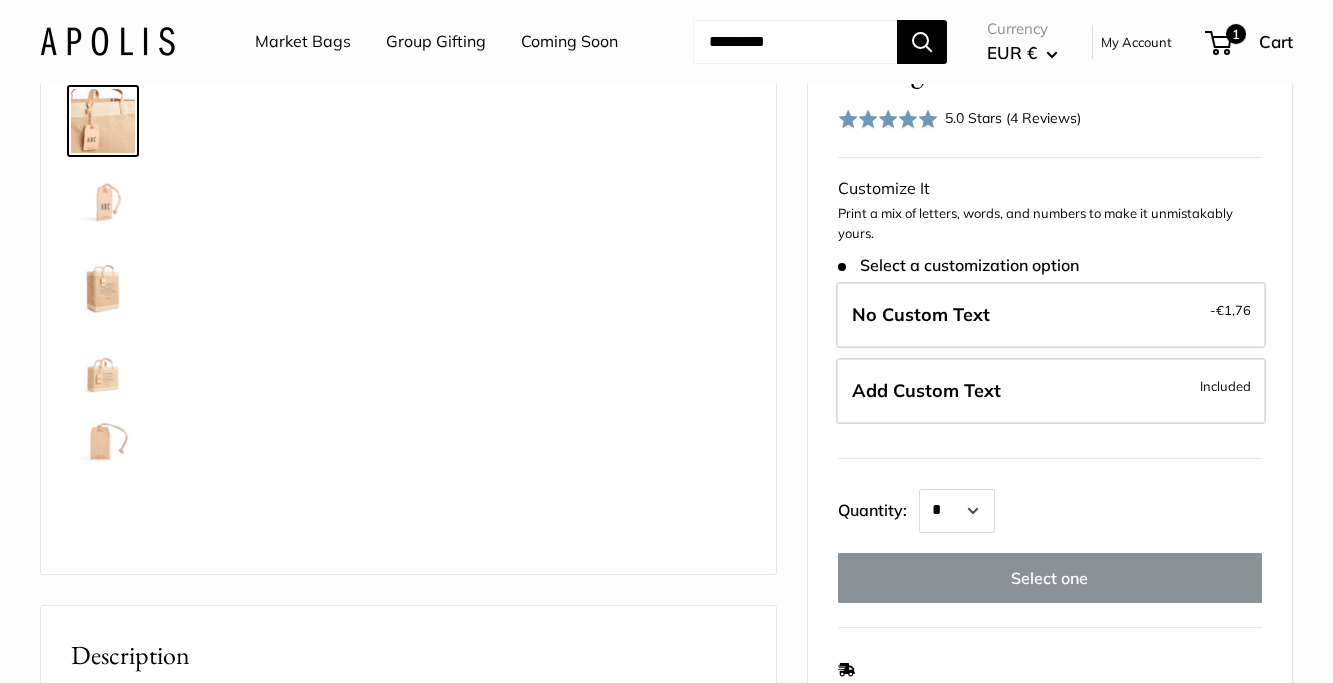 scroll, scrollTop: 161, scrollLeft: 0, axis: vertical 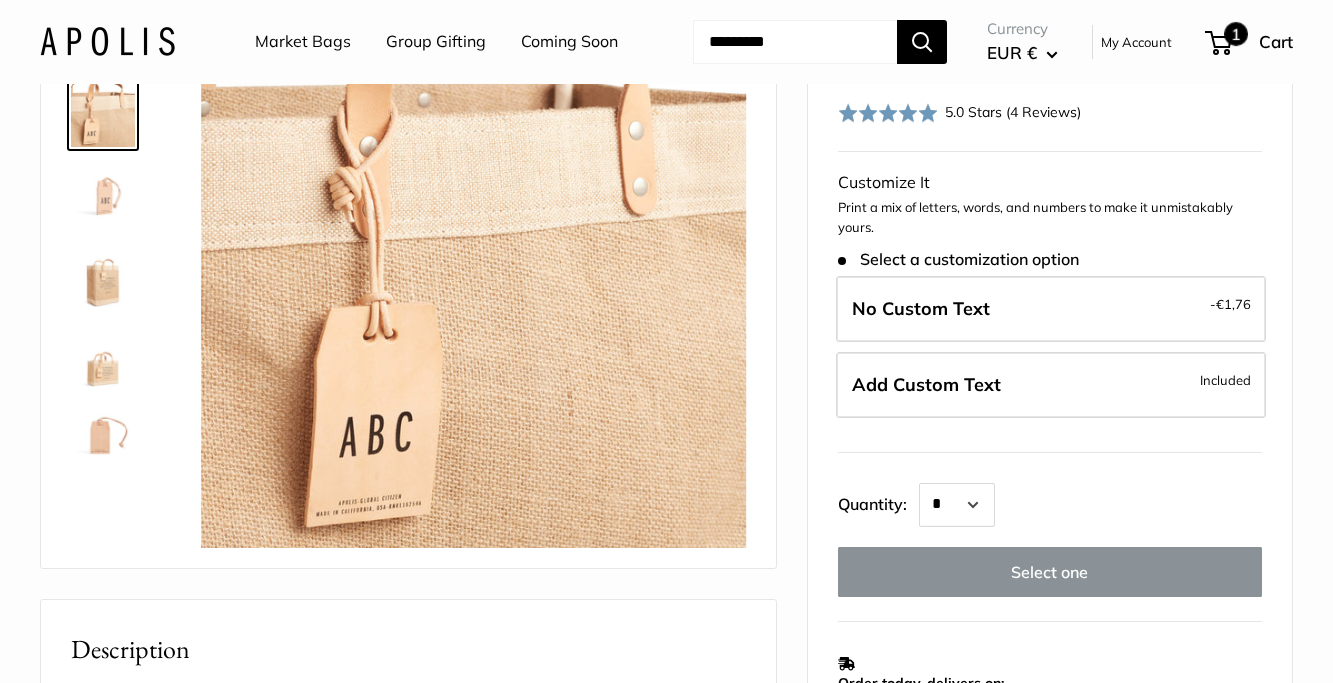 click on "1" at bounding box center (1218, 43) 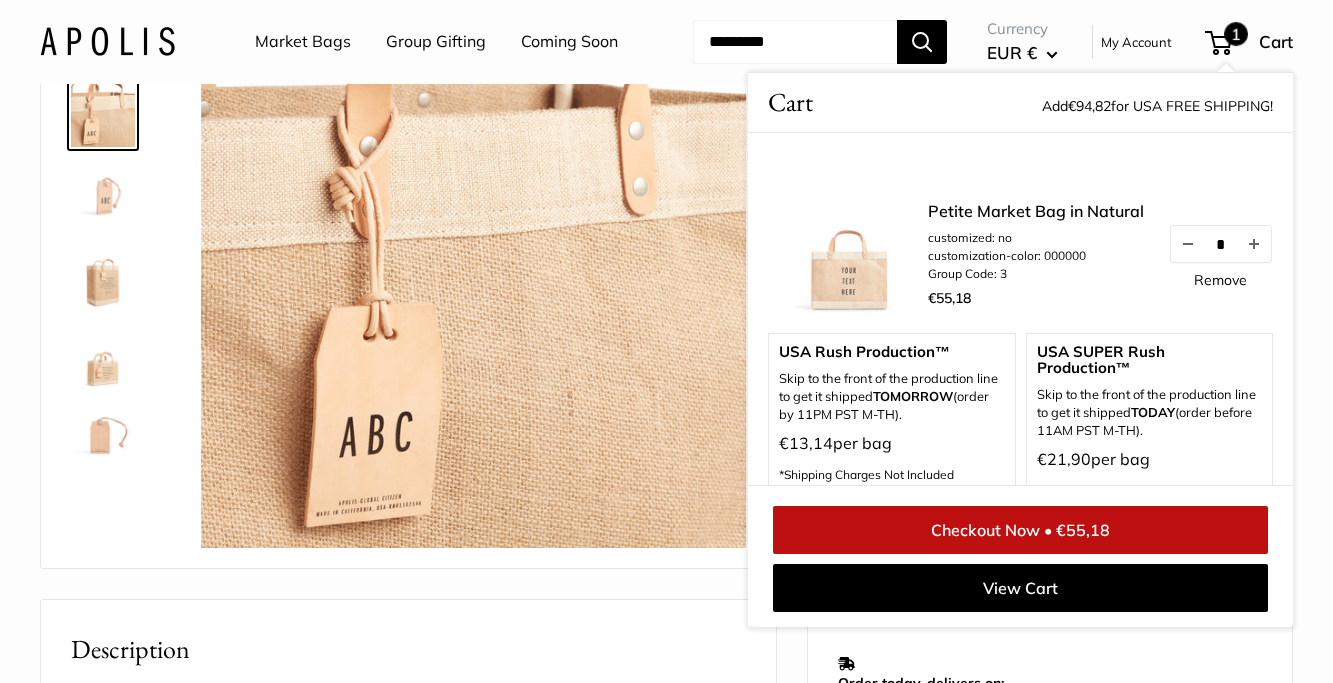click on "Checkout Now • €55,18" at bounding box center (1020, 530) 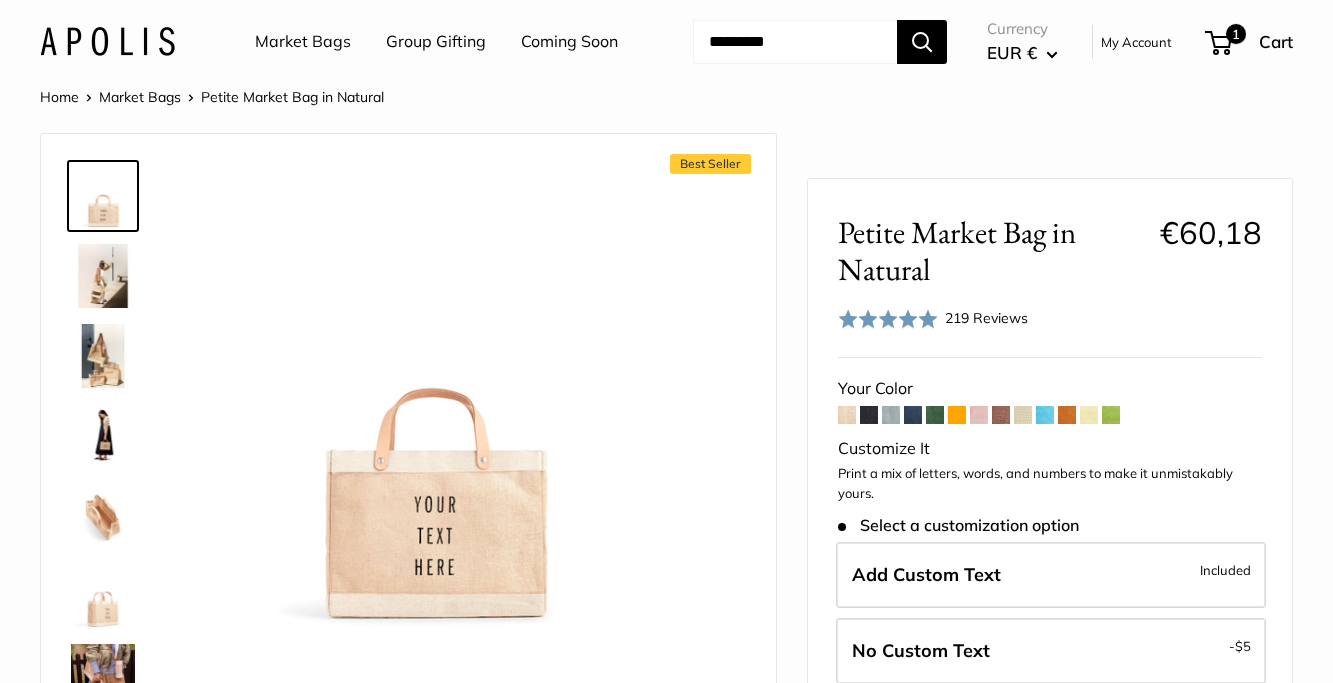 scroll, scrollTop: 0, scrollLeft: 0, axis: both 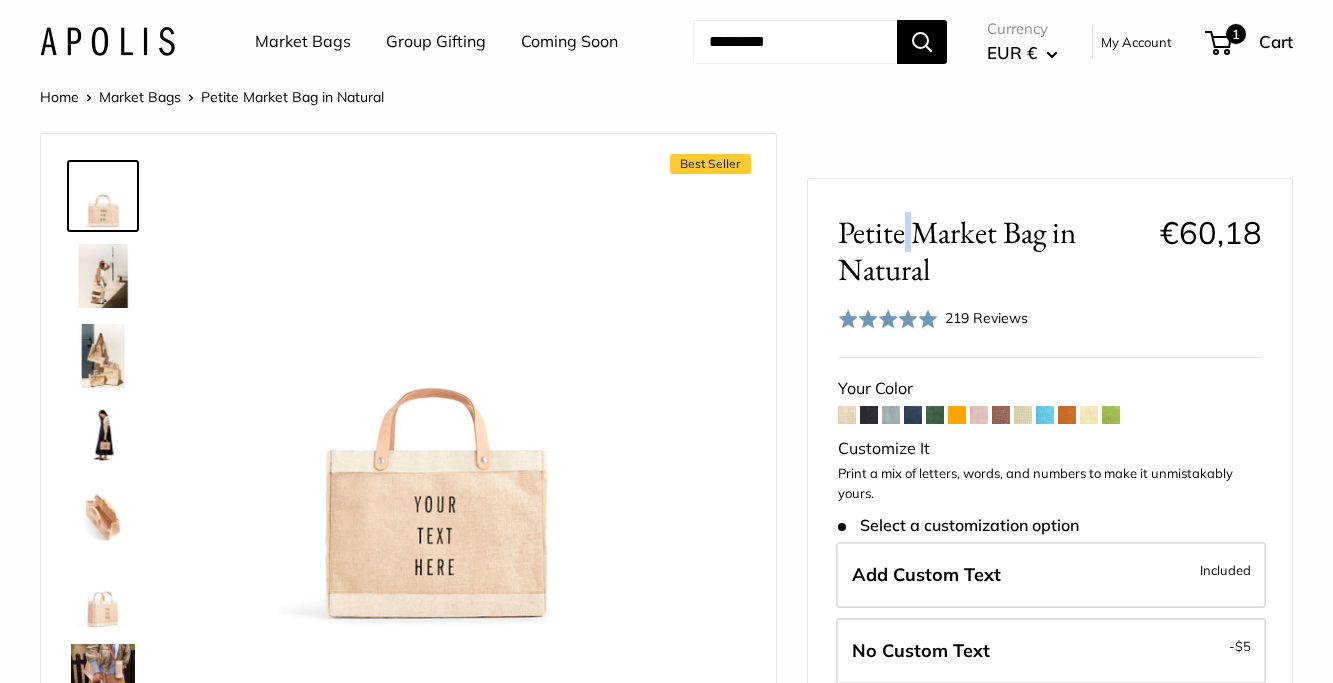 click on "Petite Market Bag in Natural" at bounding box center [991, 251] 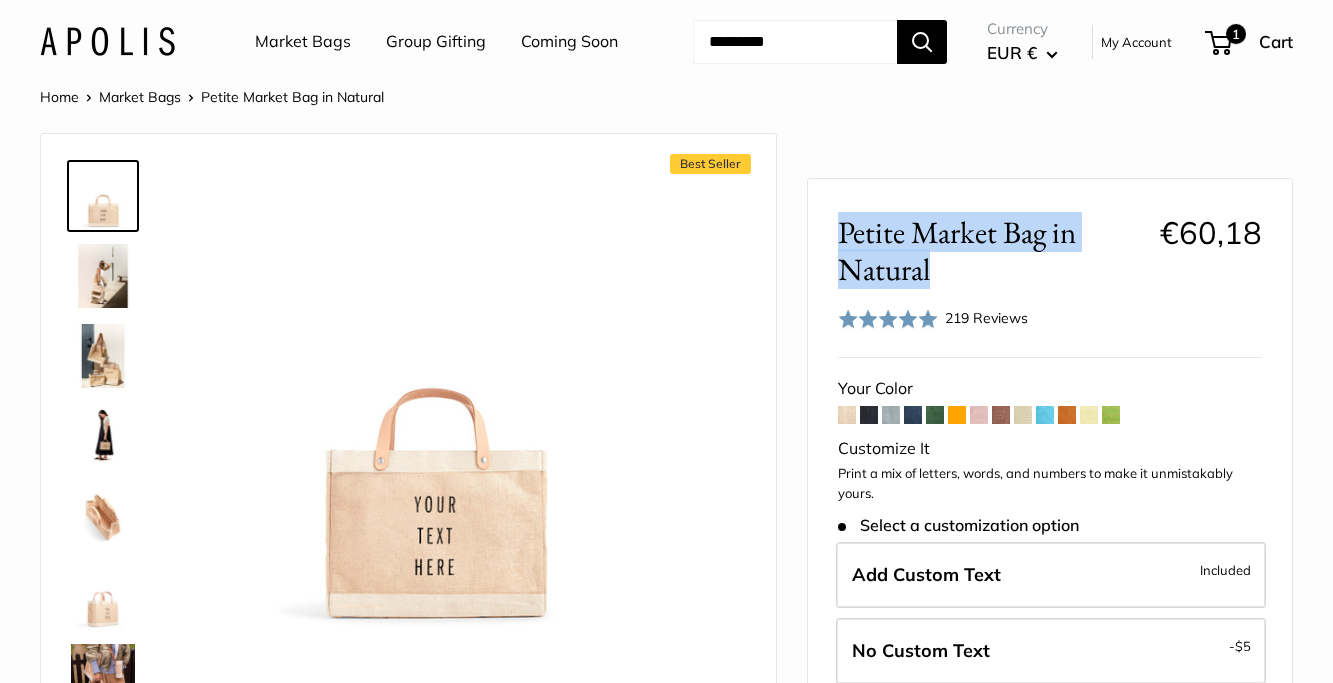 click on "Petite Market Bag in Natural" at bounding box center [991, 251] 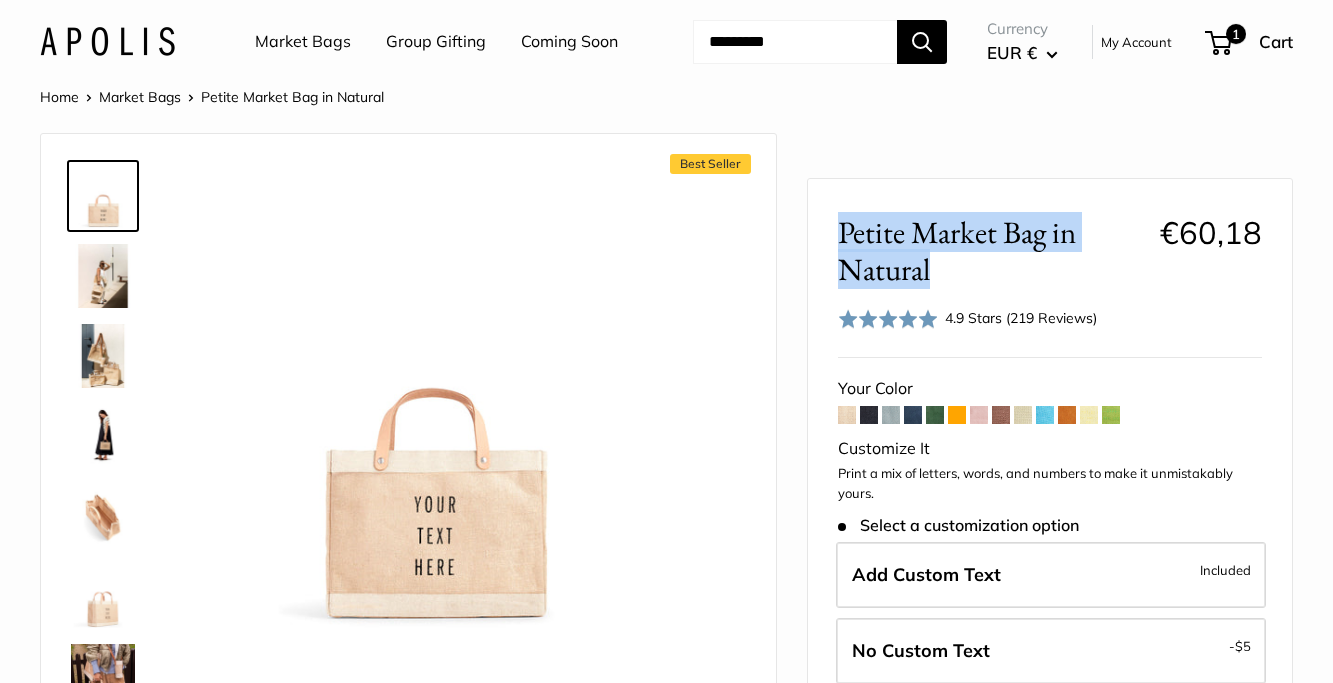 click at bounding box center [107, 41] 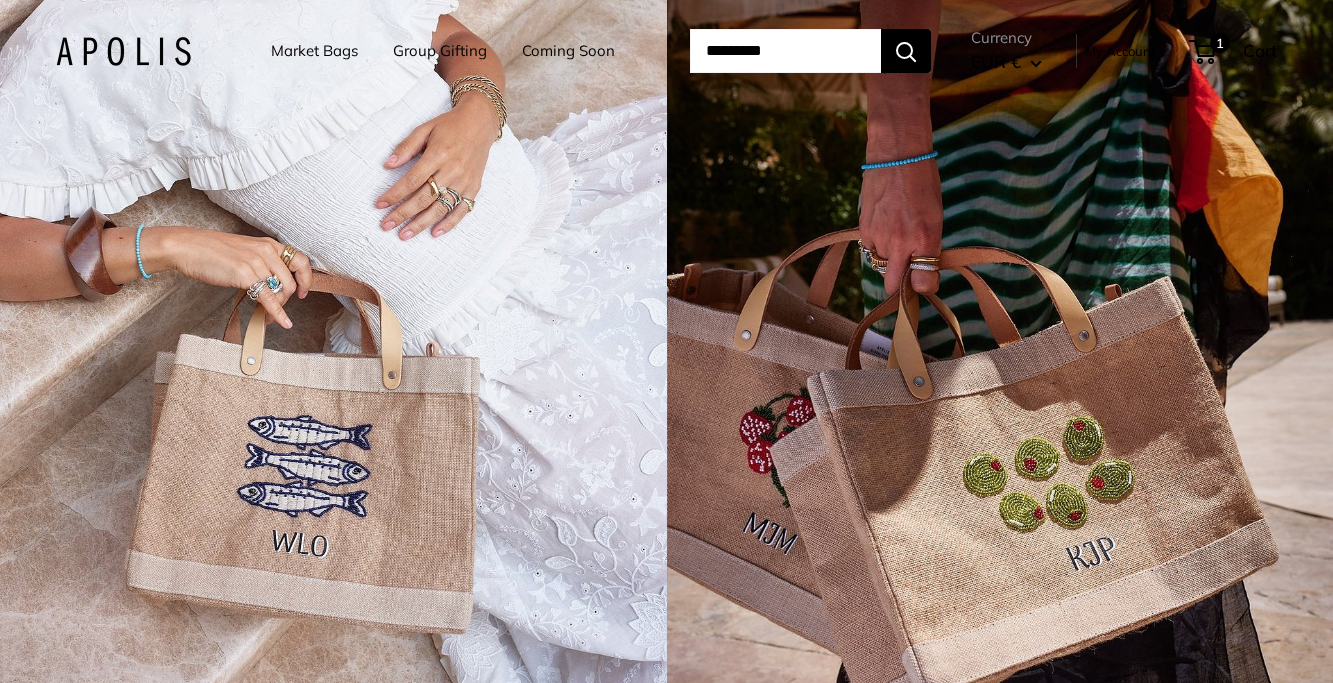 scroll, scrollTop: 0, scrollLeft: 0, axis: both 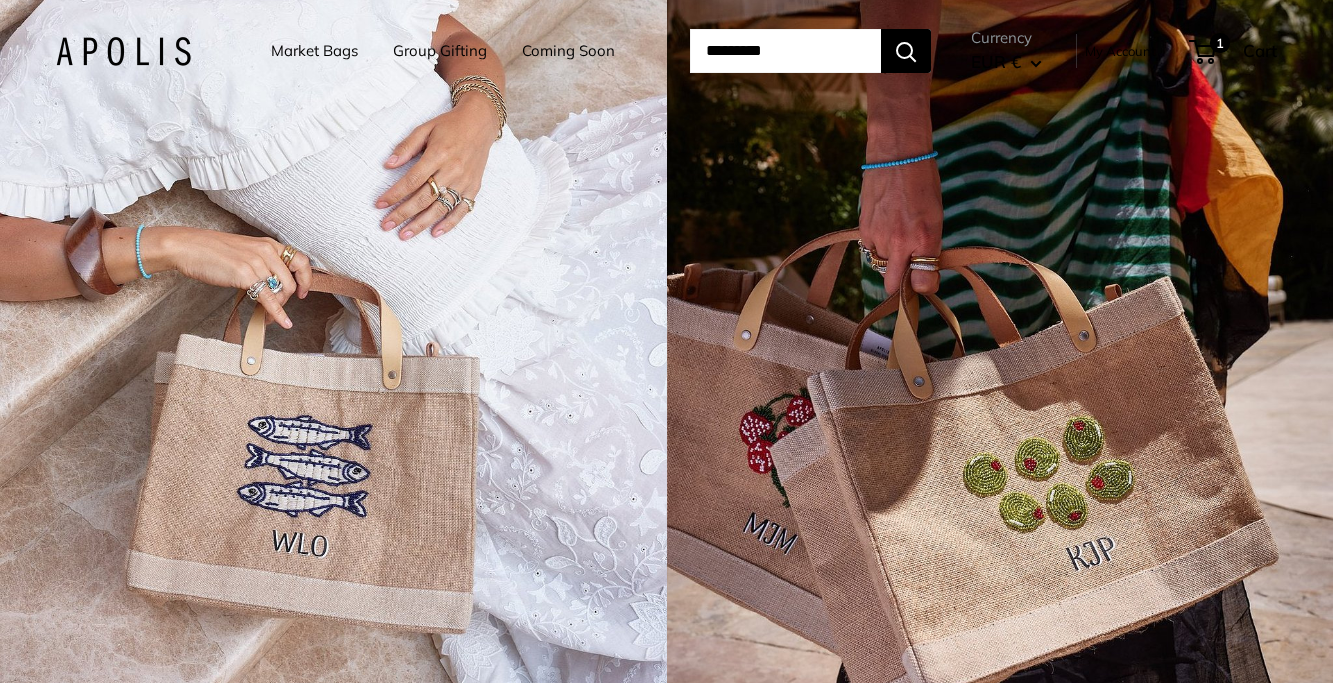 click on "Currency
EUR €
AED د.إ
AFN ؋
ALL L
AMD դր.
ANG ƒ
AUD $" at bounding box center [1006, 51] 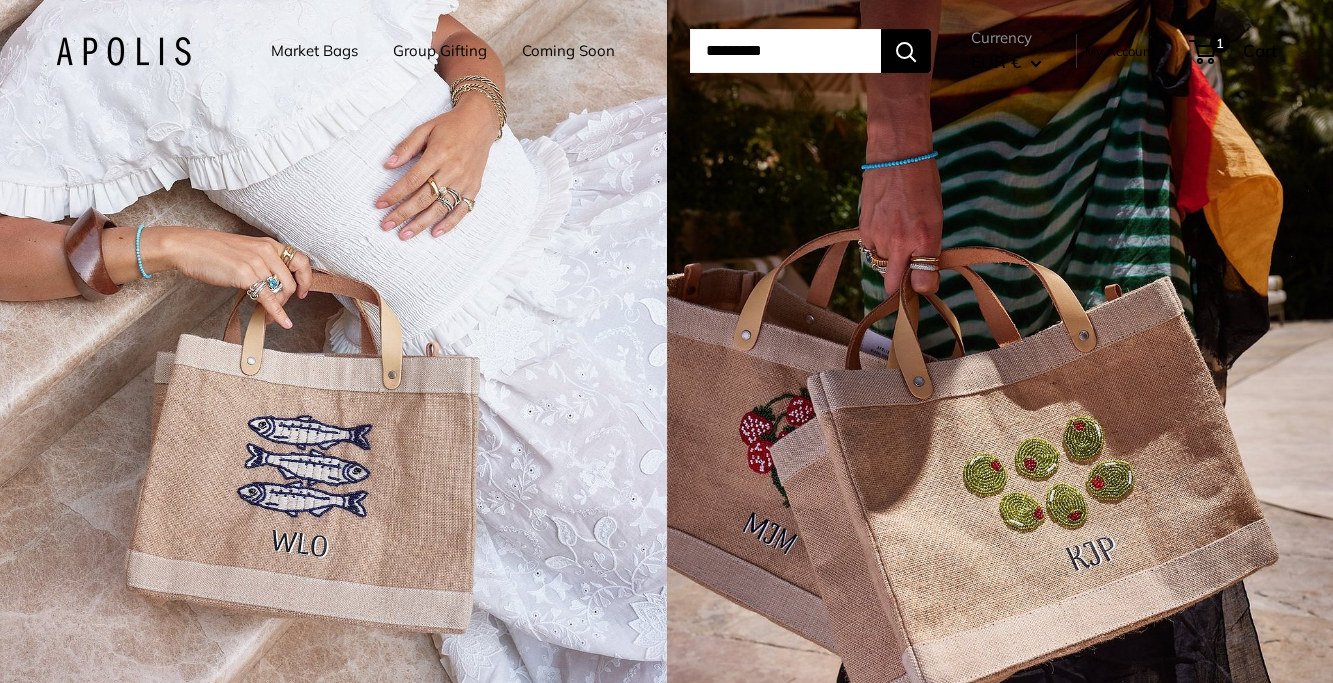scroll, scrollTop: 0, scrollLeft: 0, axis: both 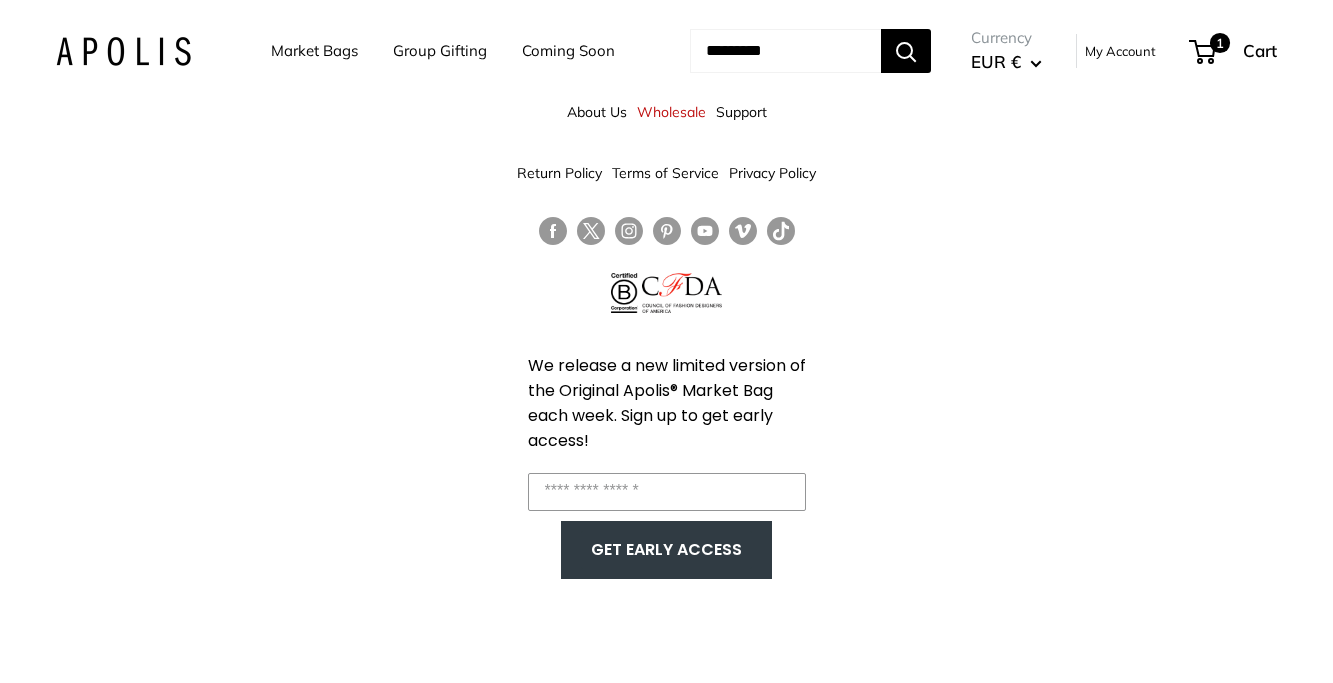 click on "Group Gifting" at bounding box center (440, 51) 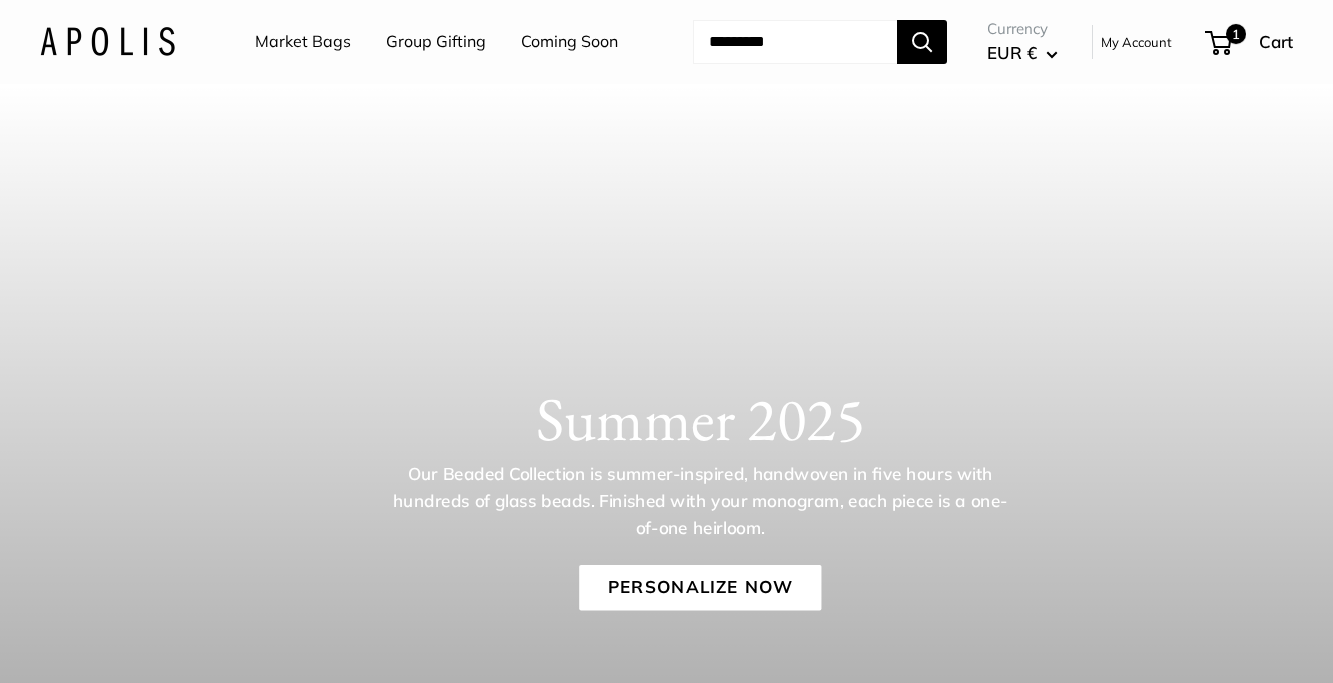 scroll, scrollTop: 0, scrollLeft: 0, axis: both 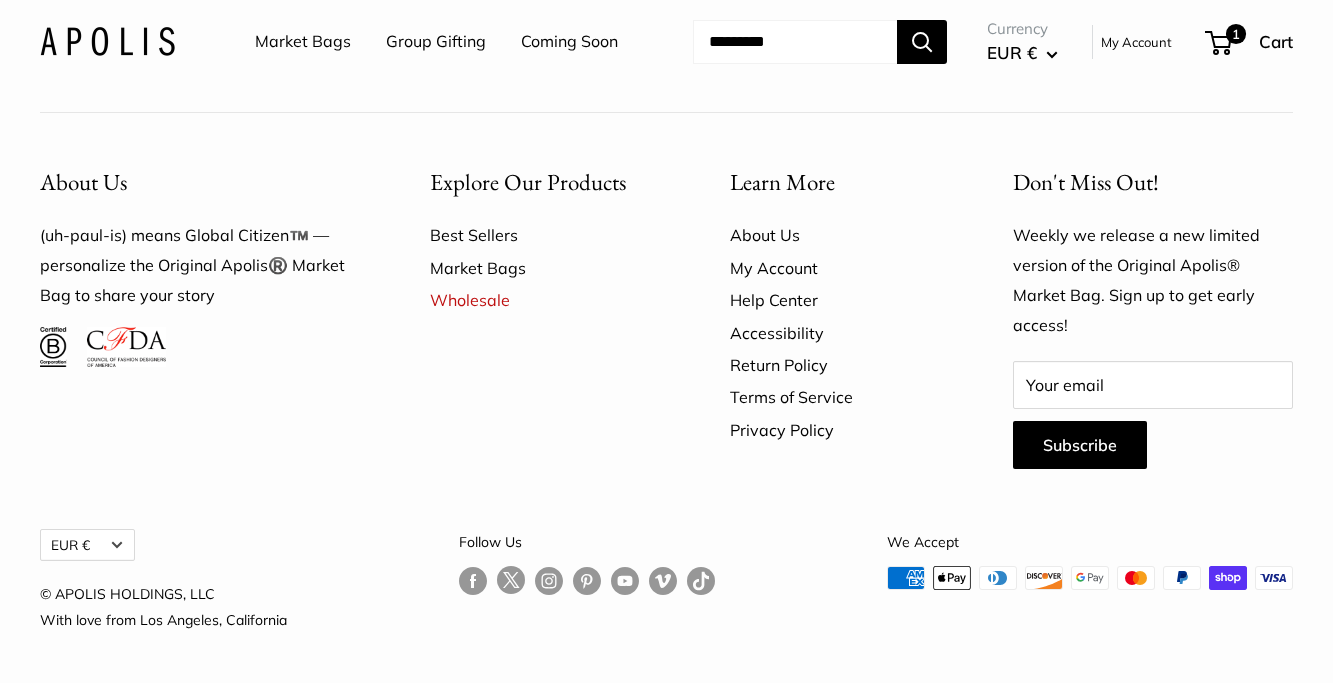 click on "Best Sellers" at bounding box center (545, 235) 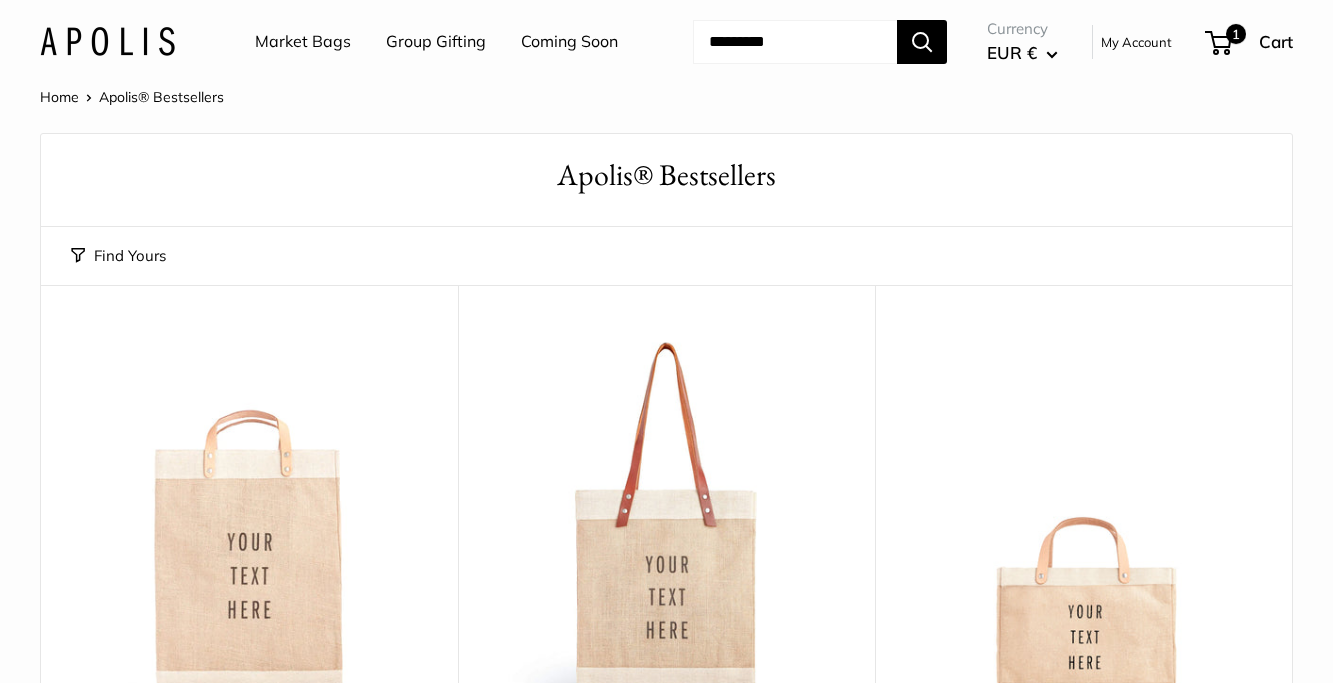 scroll, scrollTop: 0, scrollLeft: 0, axis: both 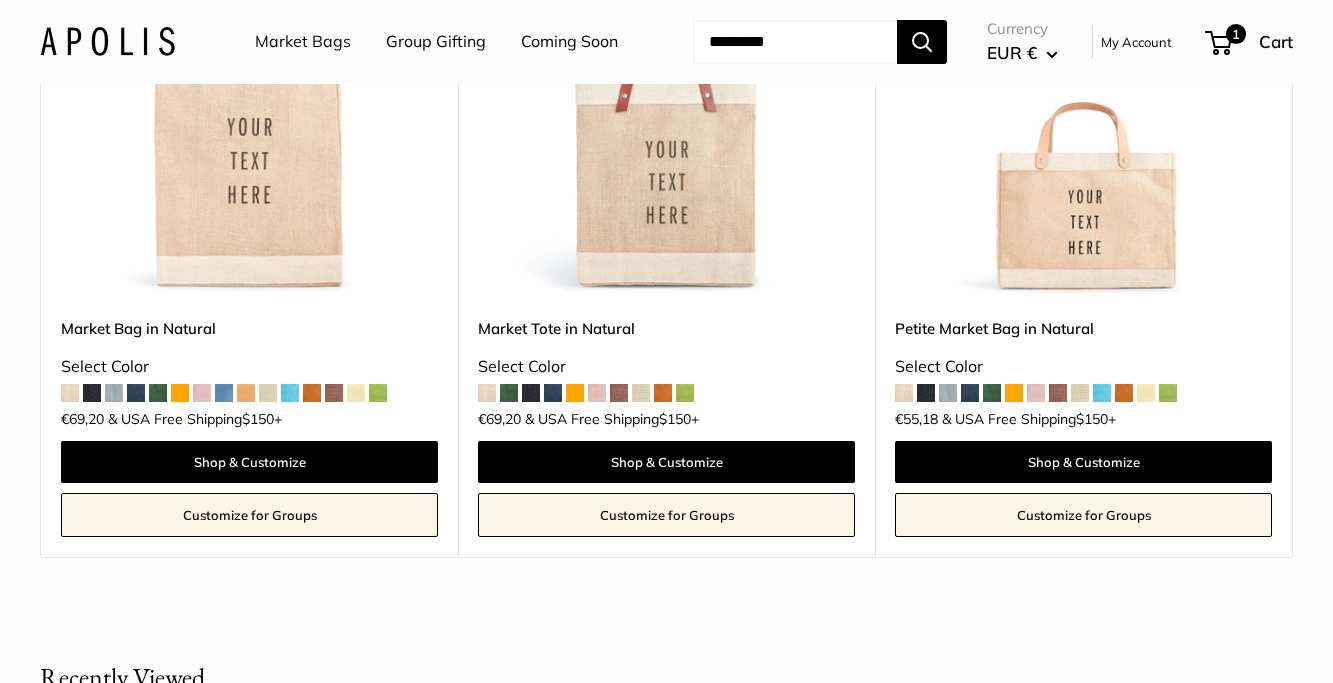 click on "& USA Free Shipping  $150 +" at bounding box center (1029, 419) 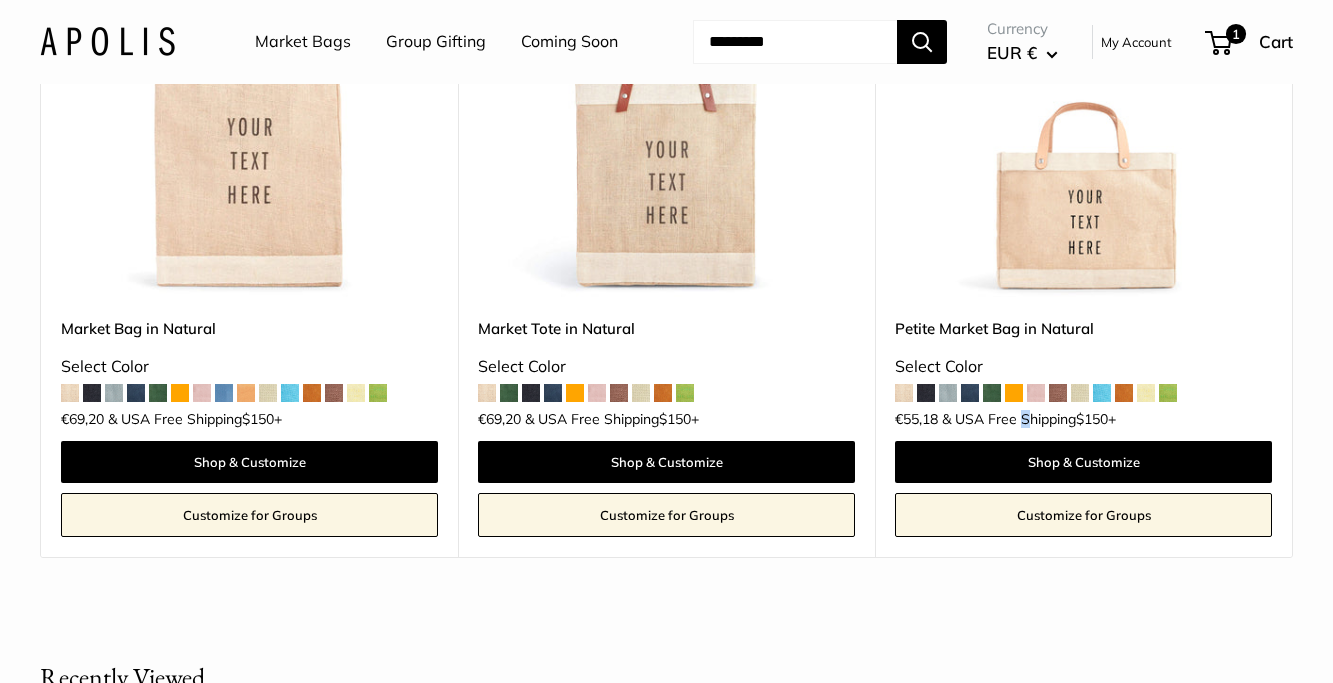 click on "& USA Free Shipping  $150 +" at bounding box center (1029, 419) 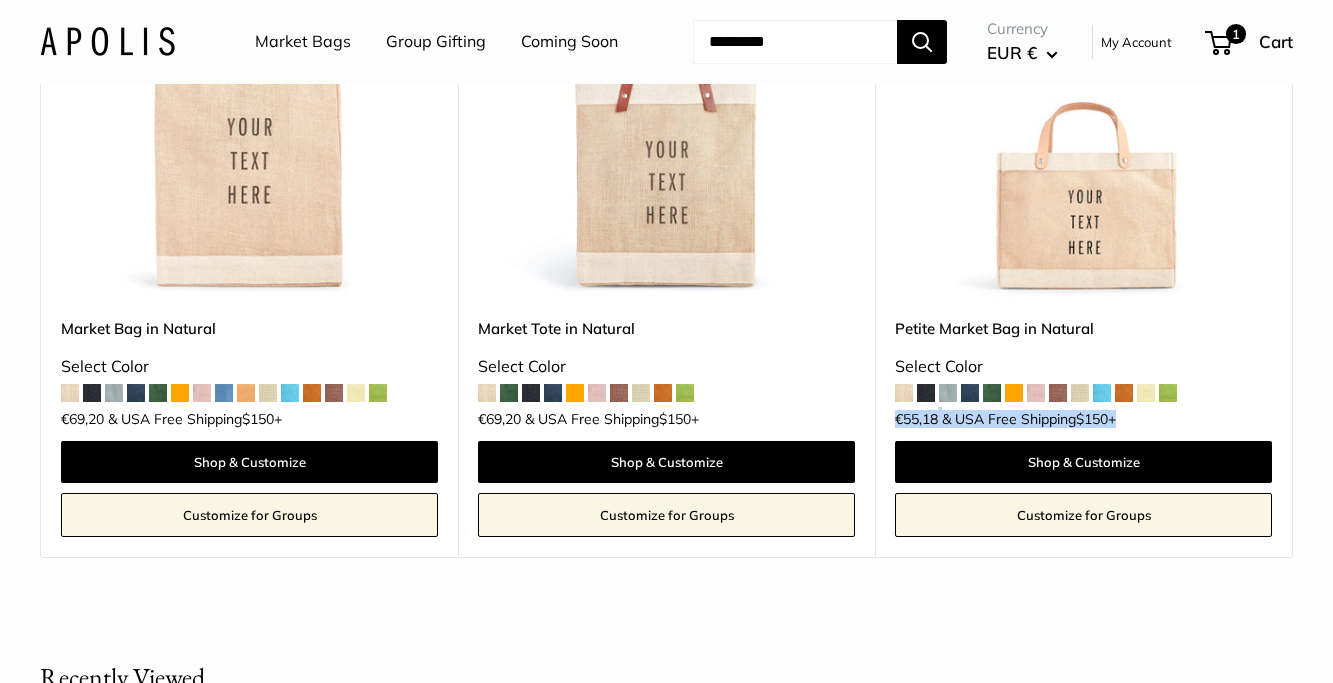 click on "& USA Free Shipping  $150 +" at bounding box center (1029, 419) 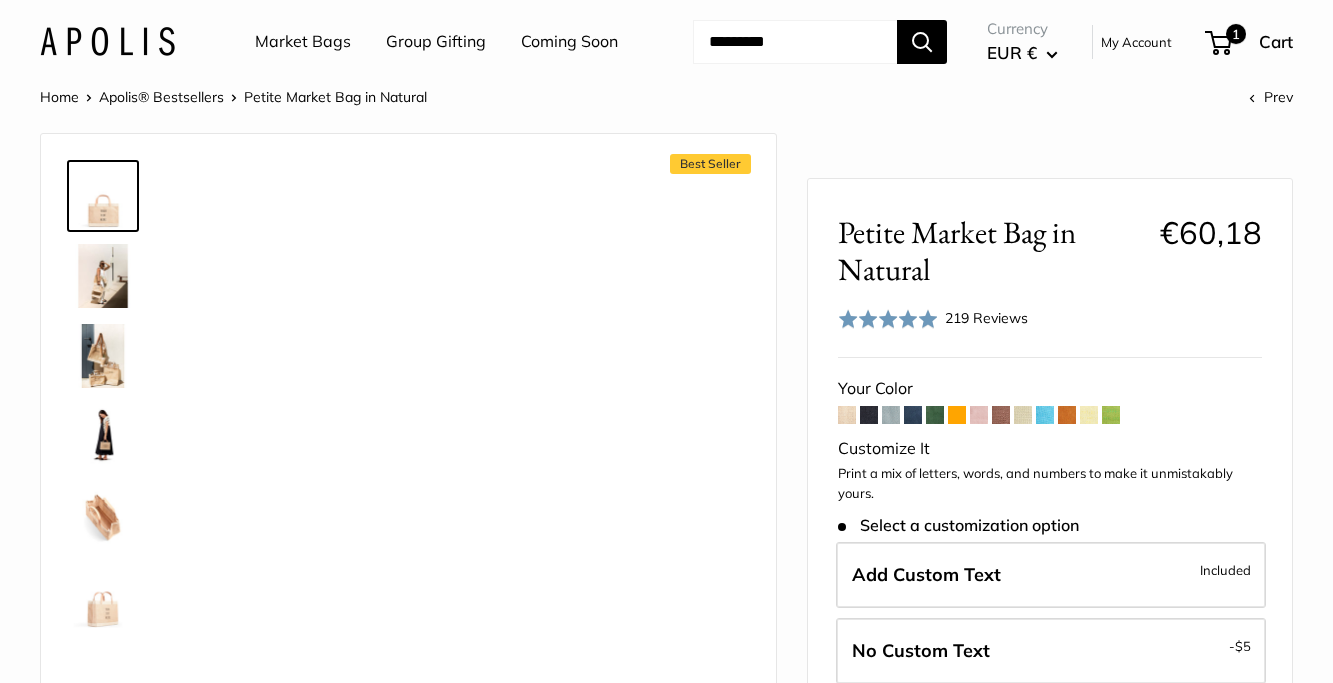 scroll, scrollTop: 0, scrollLeft: 0, axis: both 